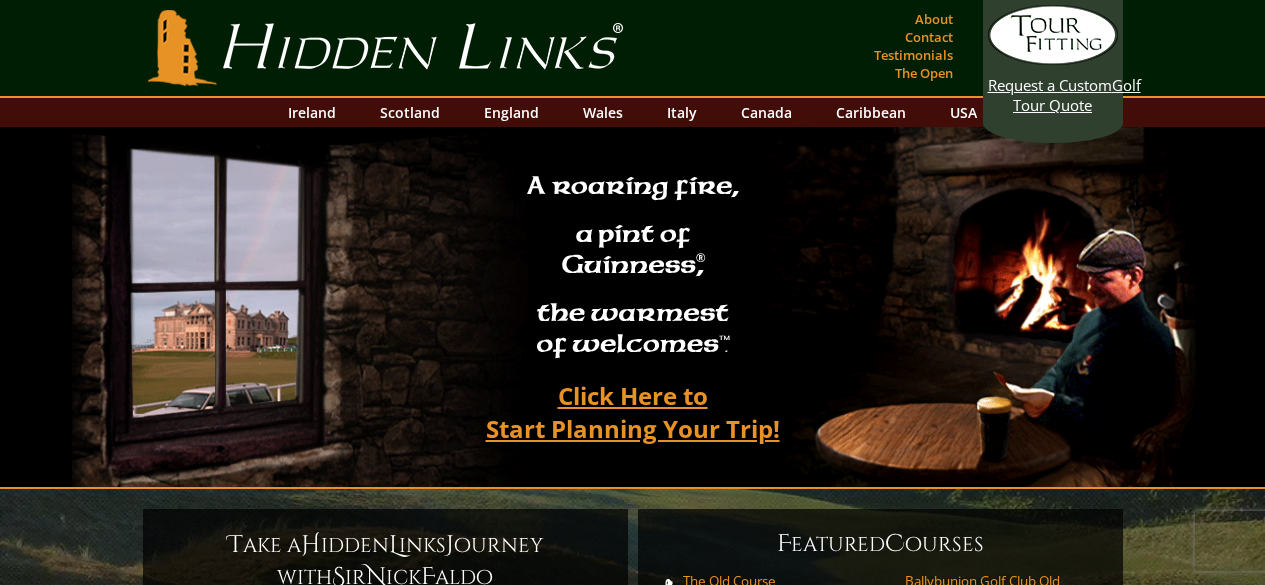 scroll, scrollTop: 0, scrollLeft: 0, axis: both 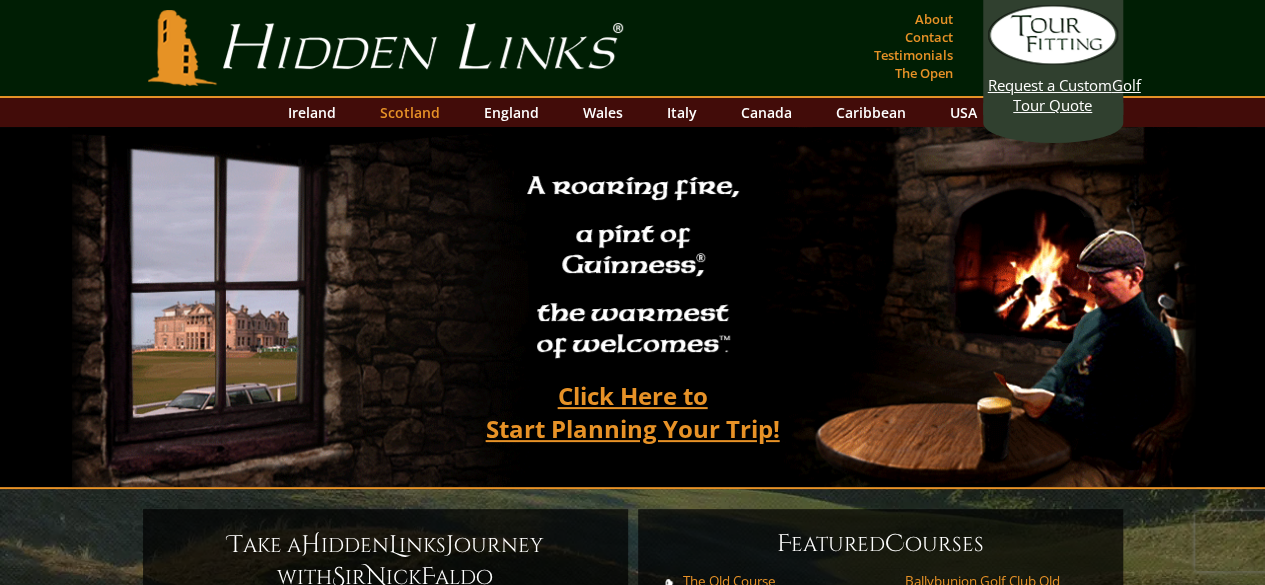 click on "Scotland" at bounding box center (410, 112) 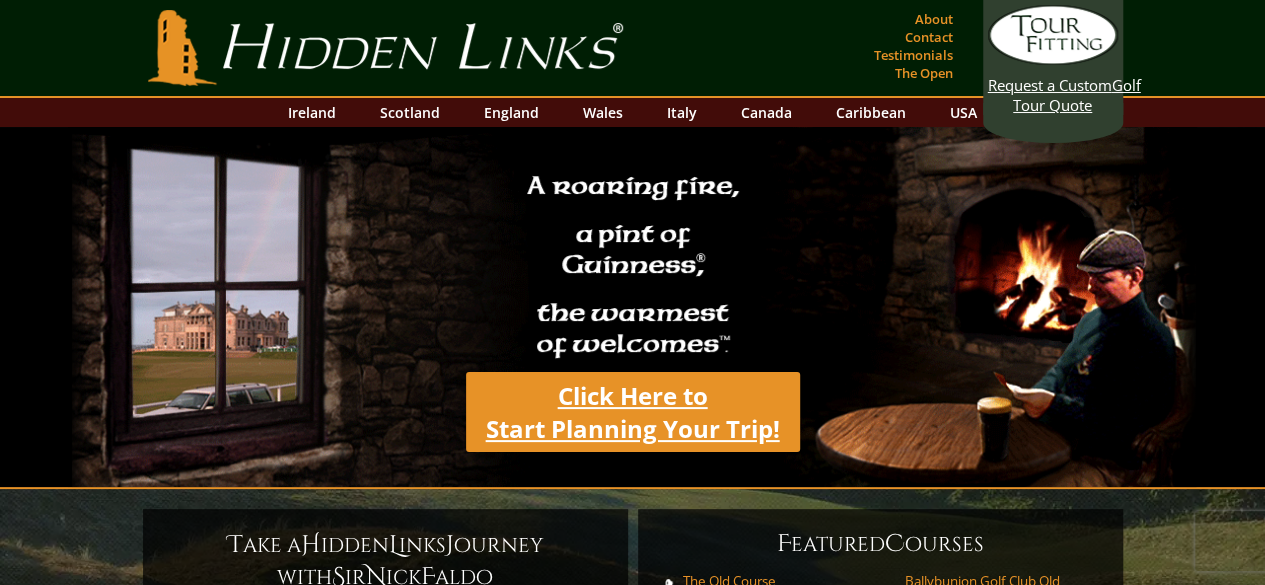 click on "Click Here to Start Planning Your Trip!" at bounding box center [633, 412] 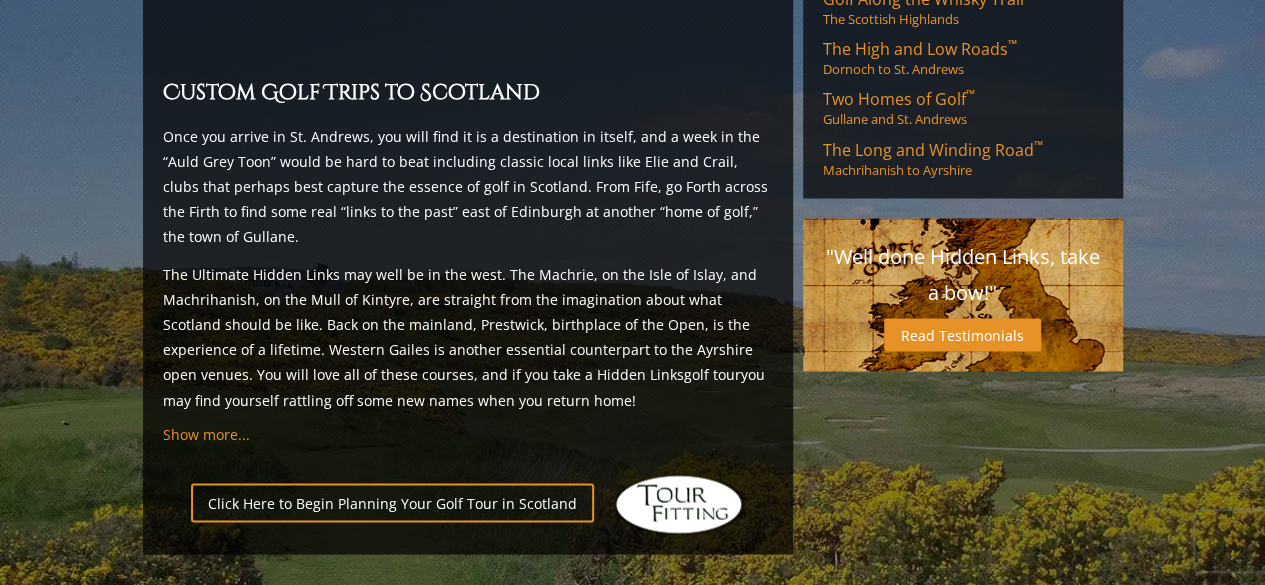 scroll, scrollTop: 1758, scrollLeft: 0, axis: vertical 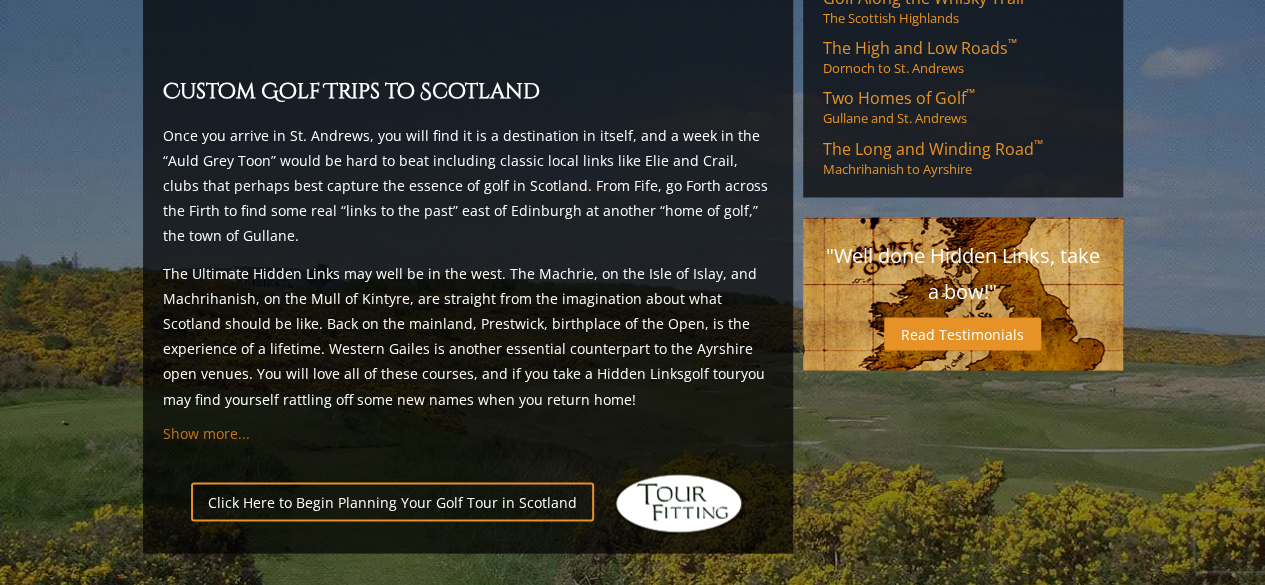 click on "Show more..." at bounding box center [206, 432] 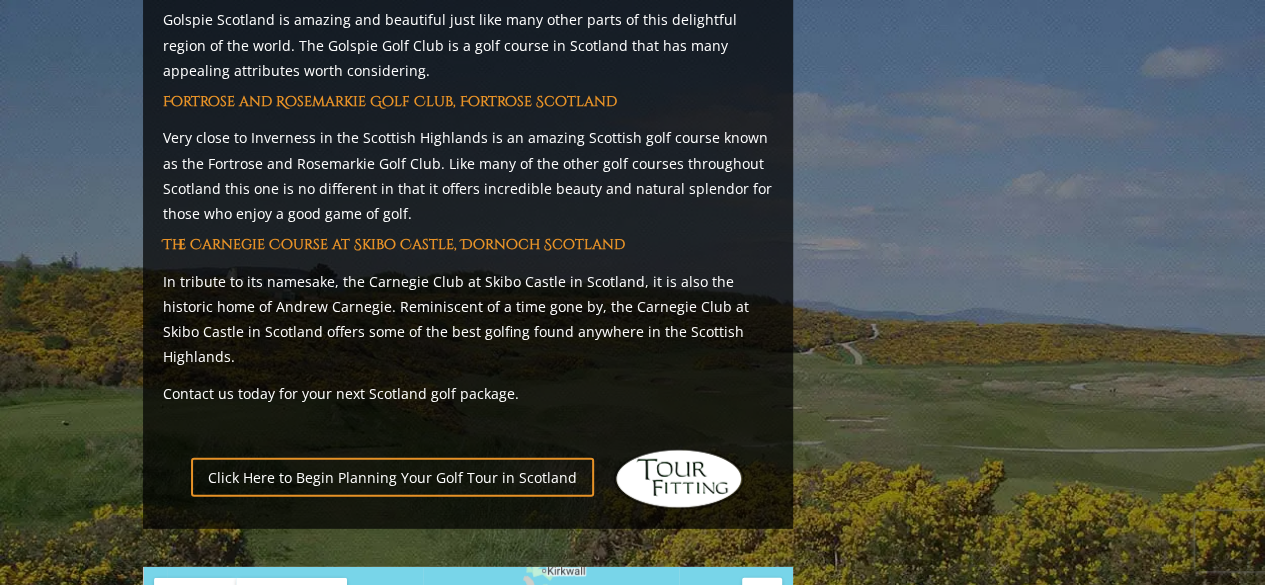 scroll, scrollTop: 10192, scrollLeft: 0, axis: vertical 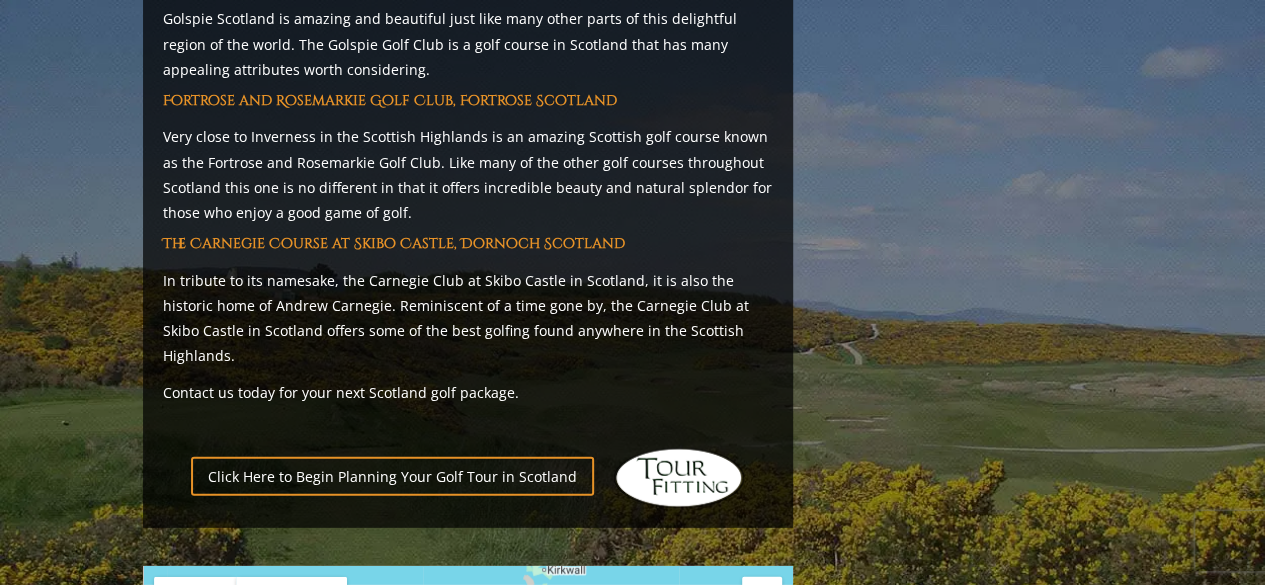 click at bounding box center (468, 763) 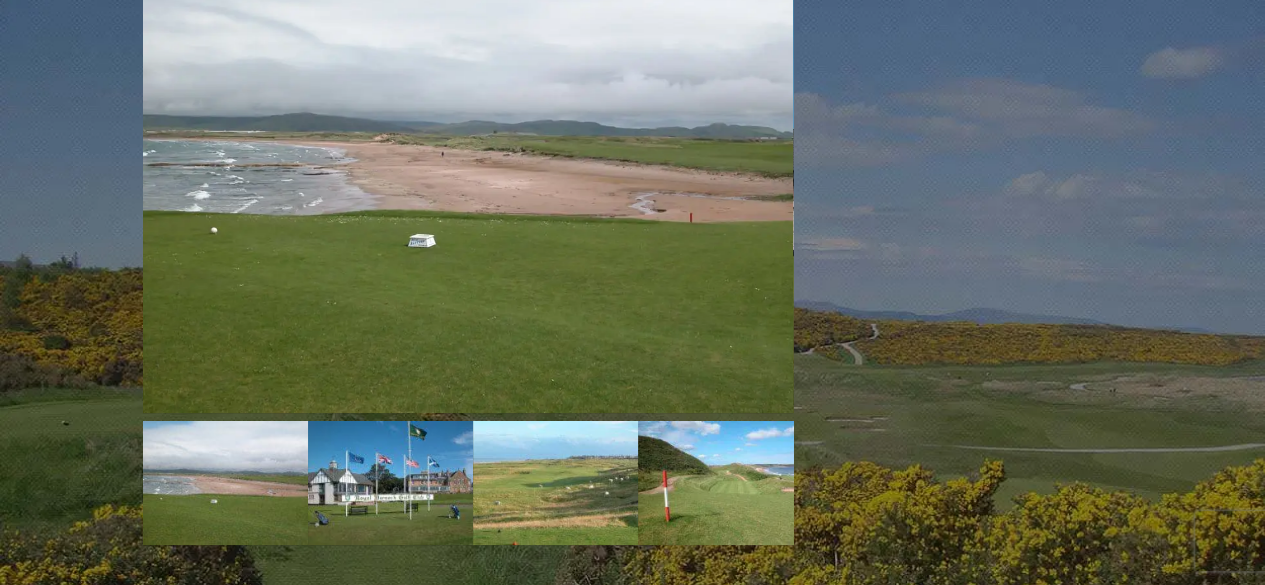 scroll, scrollTop: 11299, scrollLeft: 0, axis: vertical 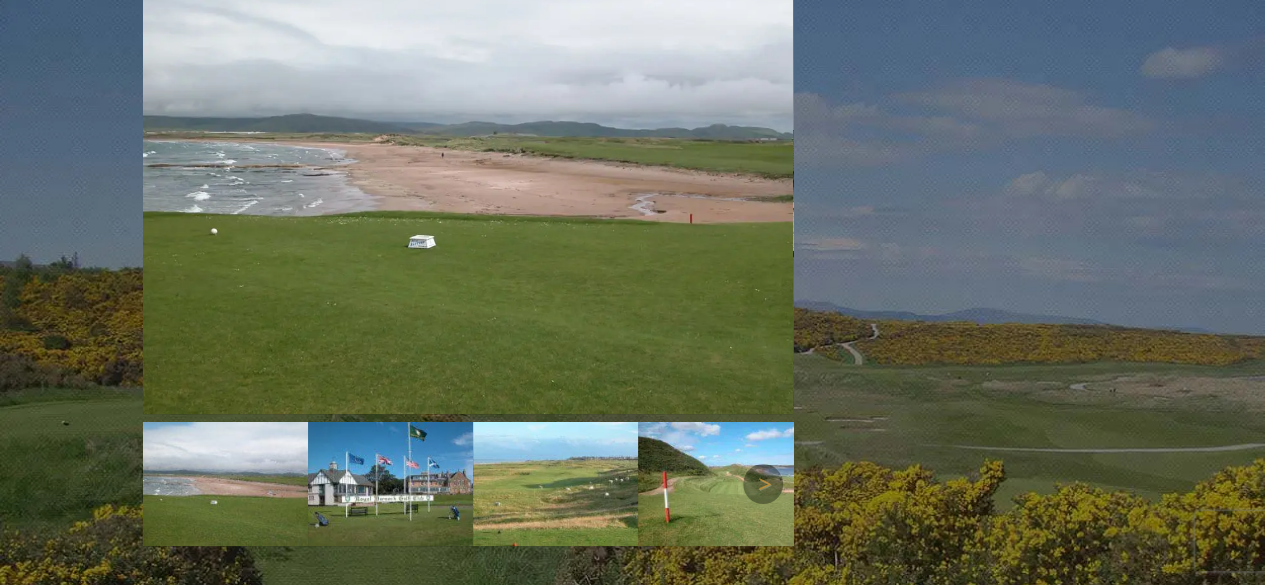 click at bounding box center [390, 484] 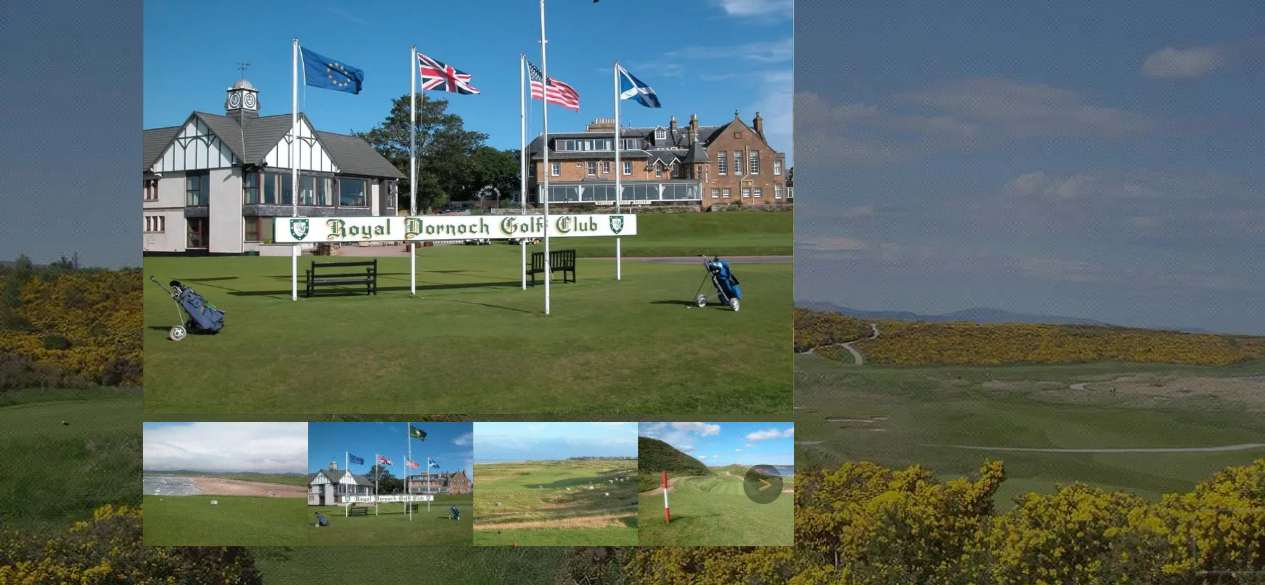 click at bounding box center [555, 484] 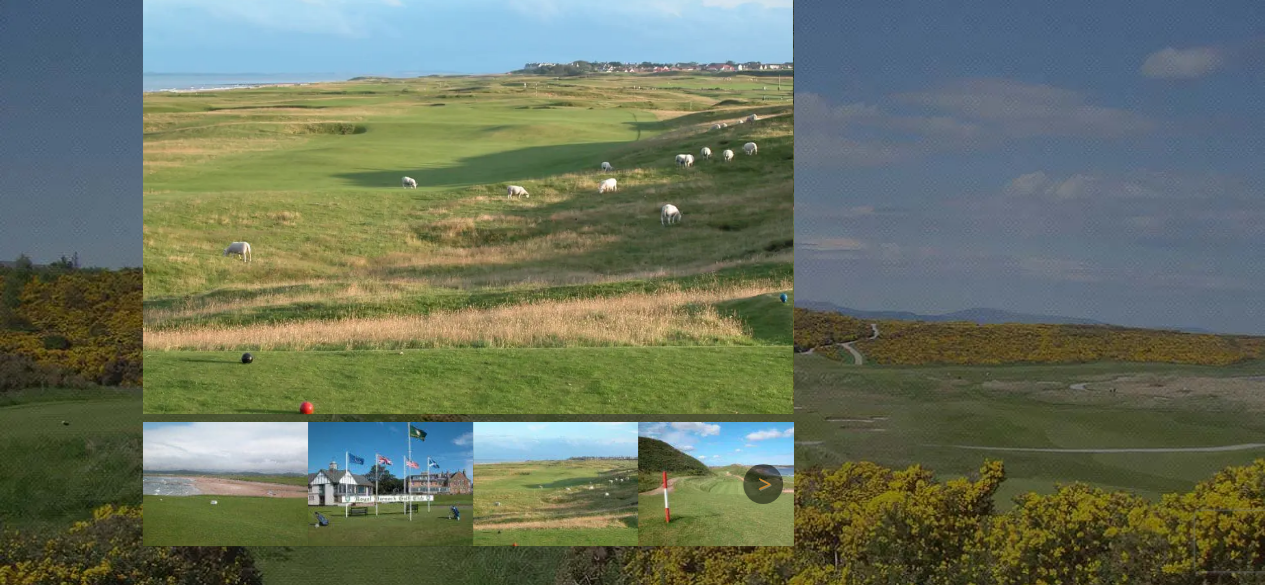 click on "Next" at bounding box center (763, 484) 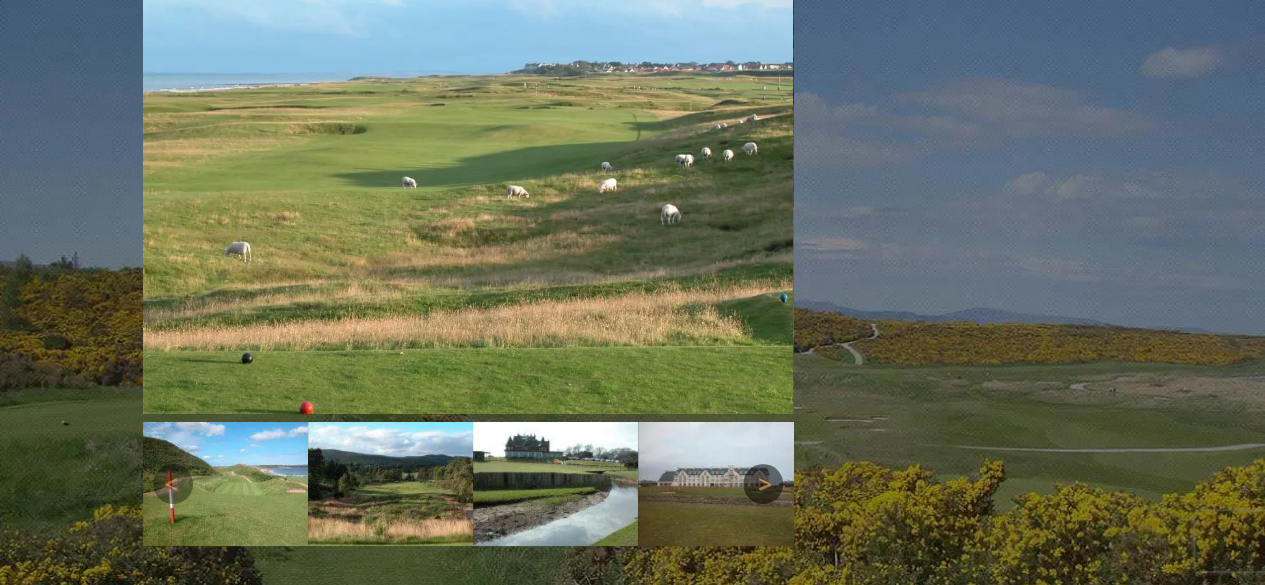 click on "Next" at bounding box center [763, 484] 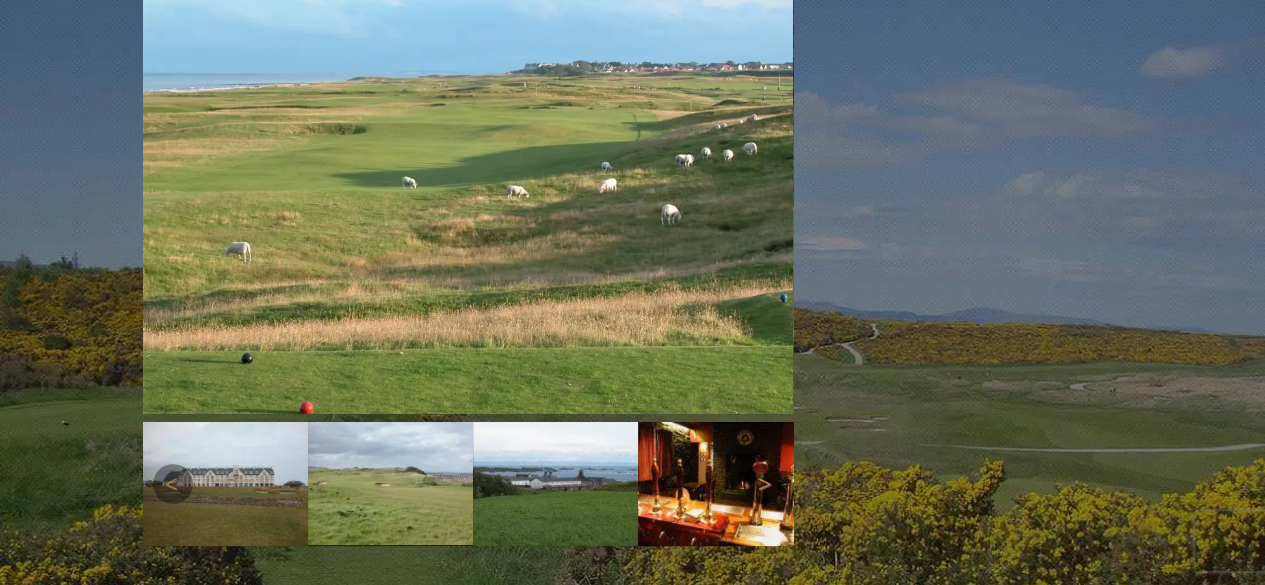 click on "Next" at bounding box center [763, 484] 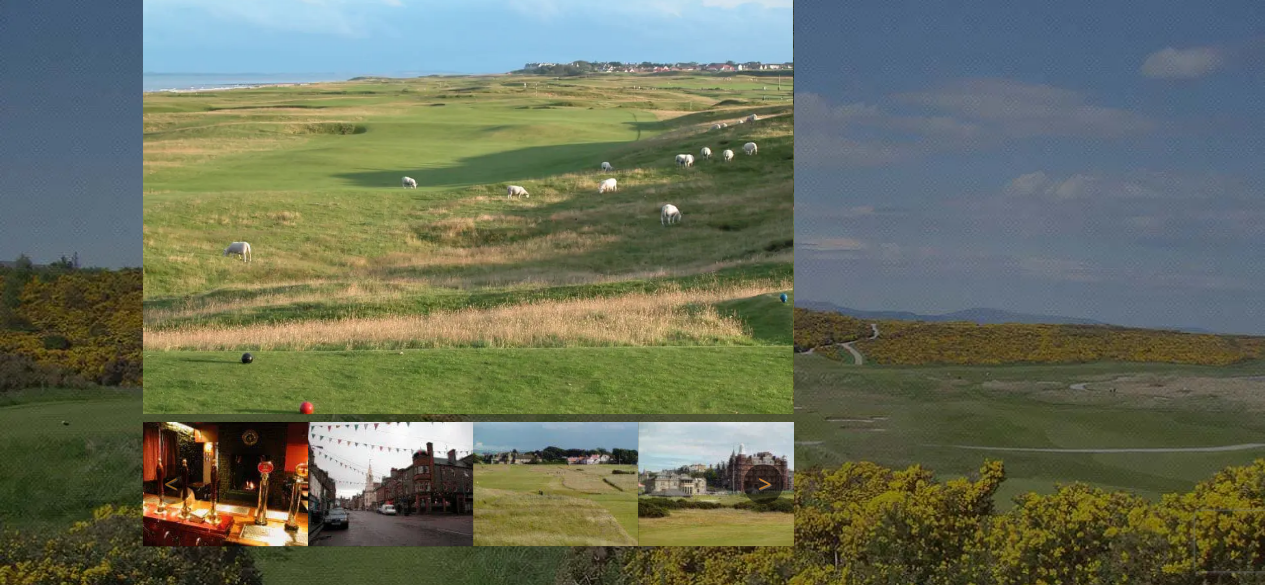 click on "Next" at bounding box center [763, 484] 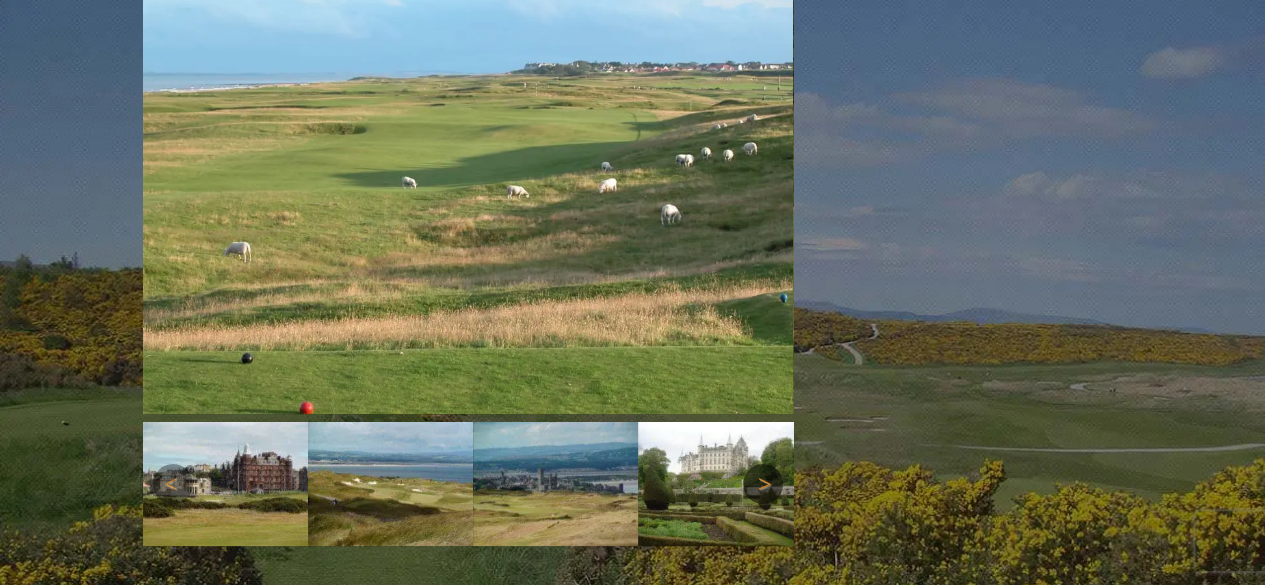 click on "Next" at bounding box center [763, 484] 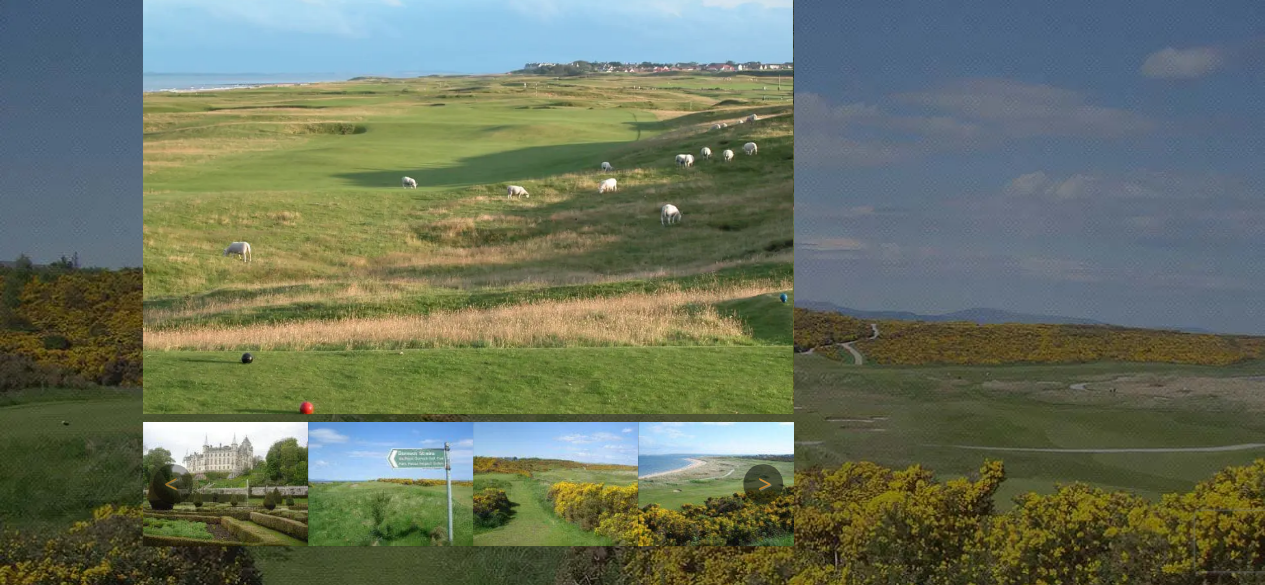click on "Next" at bounding box center [763, 484] 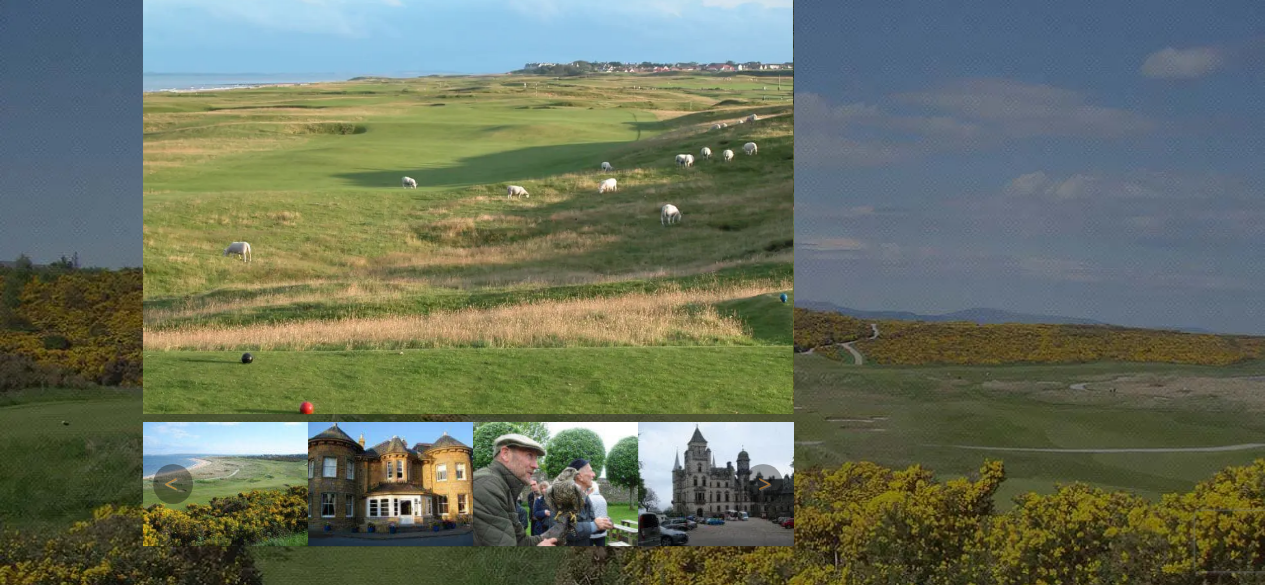 click at bounding box center (555, 484) 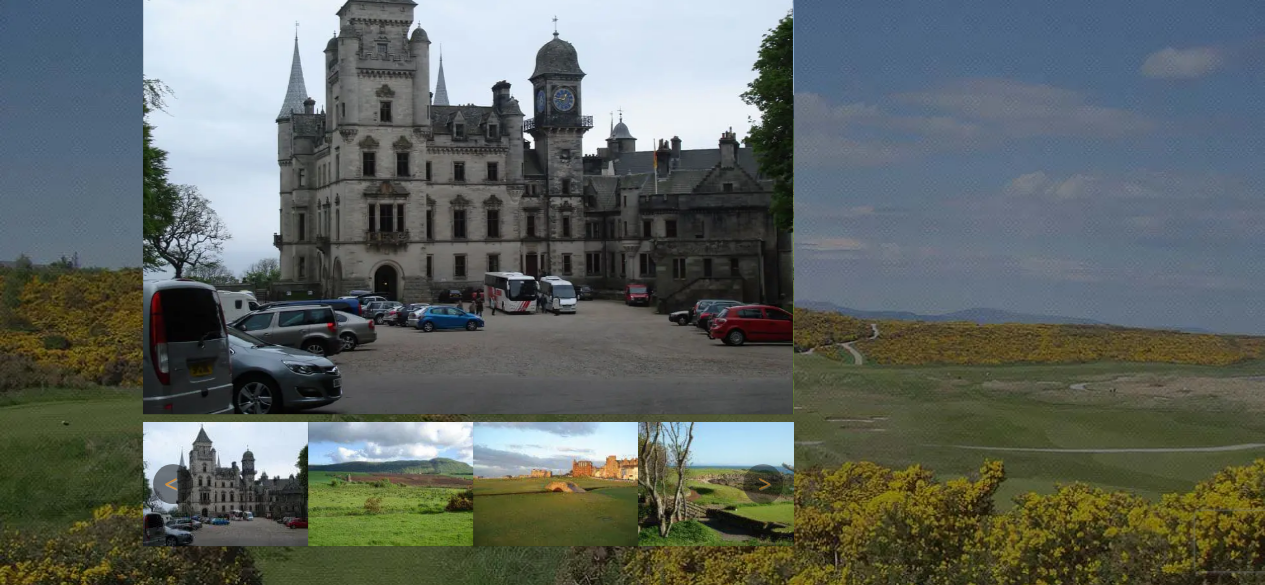 click on "Previous" at bounding box center (173, 484) 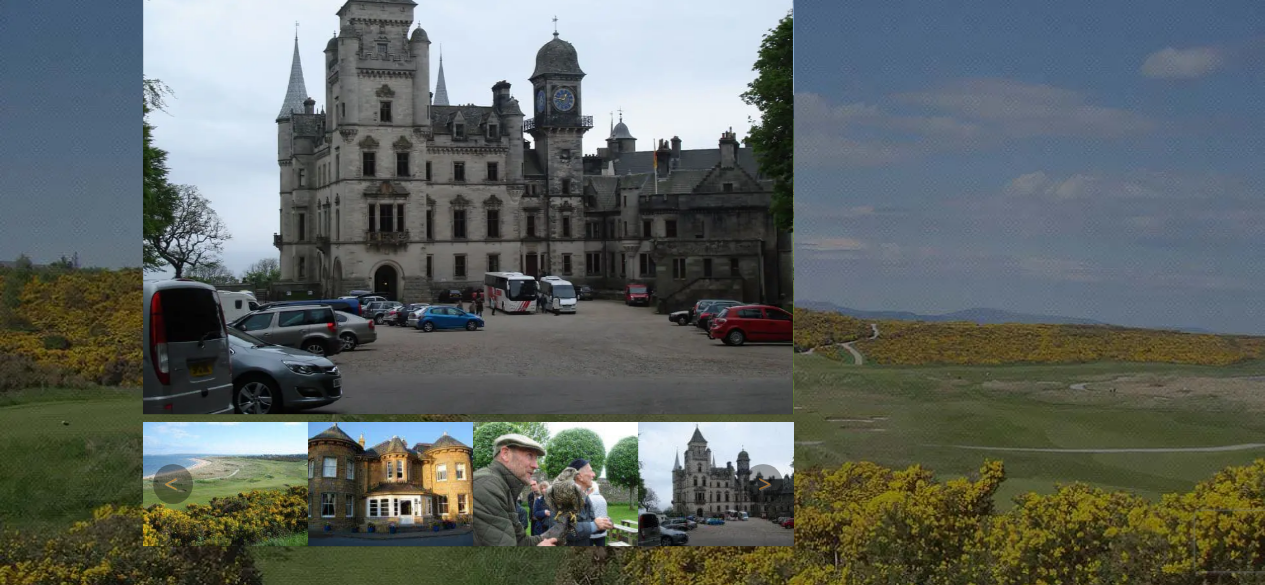 click at bounding box center [555, 484] 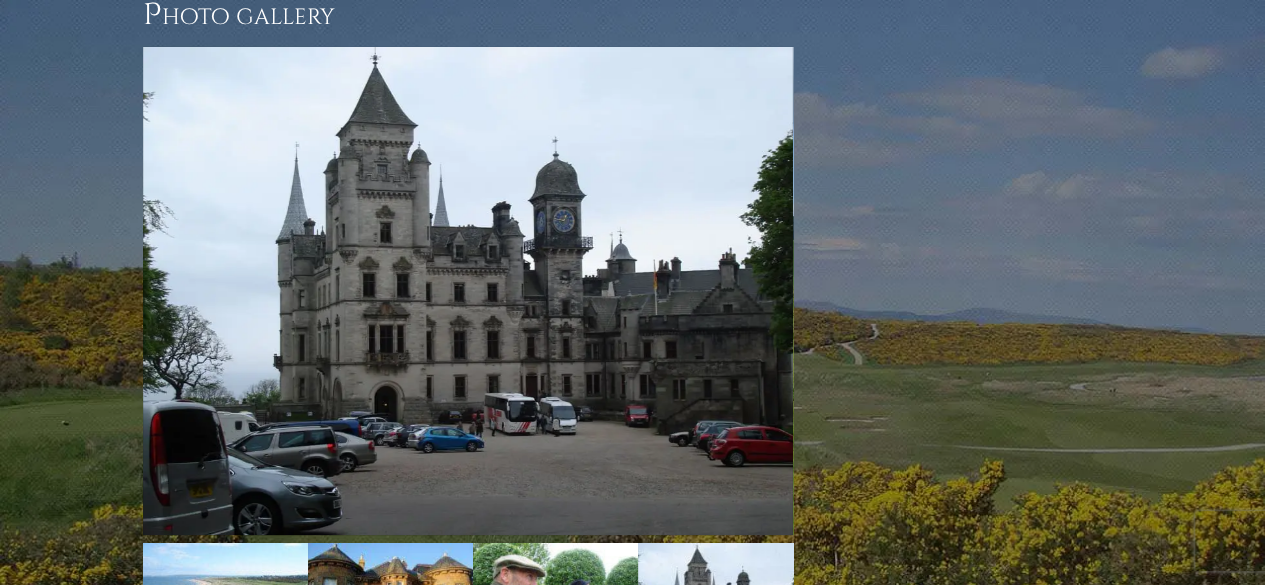 scroll, scrollTop: 11180, scrollLeft: 0, axis: vertical 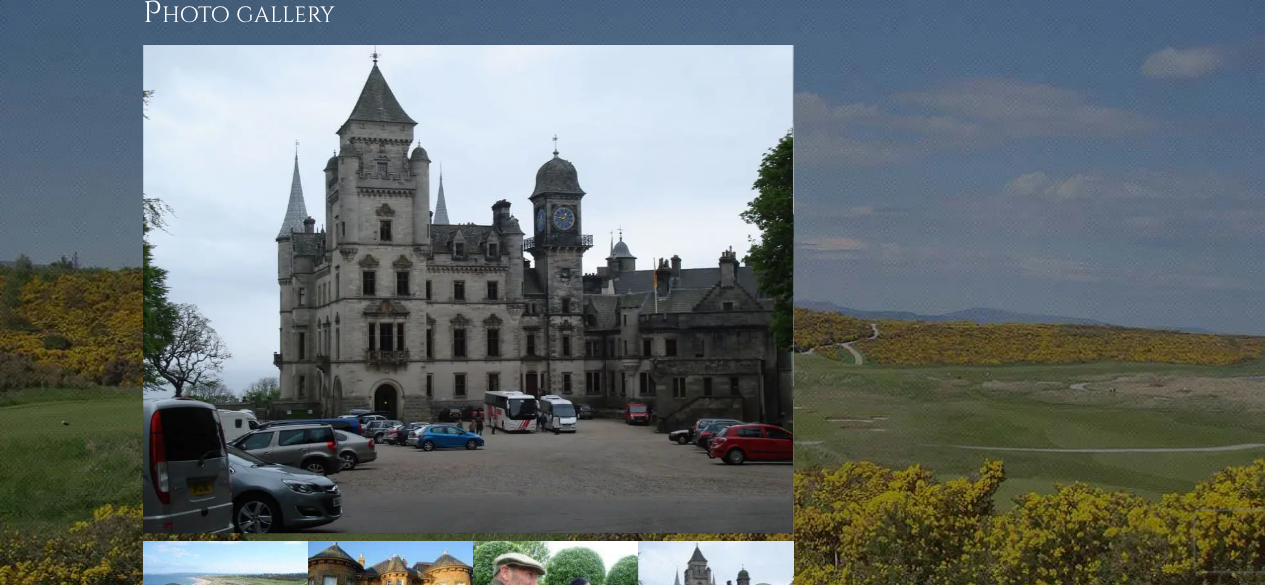 click at bounding box center (555, 603) 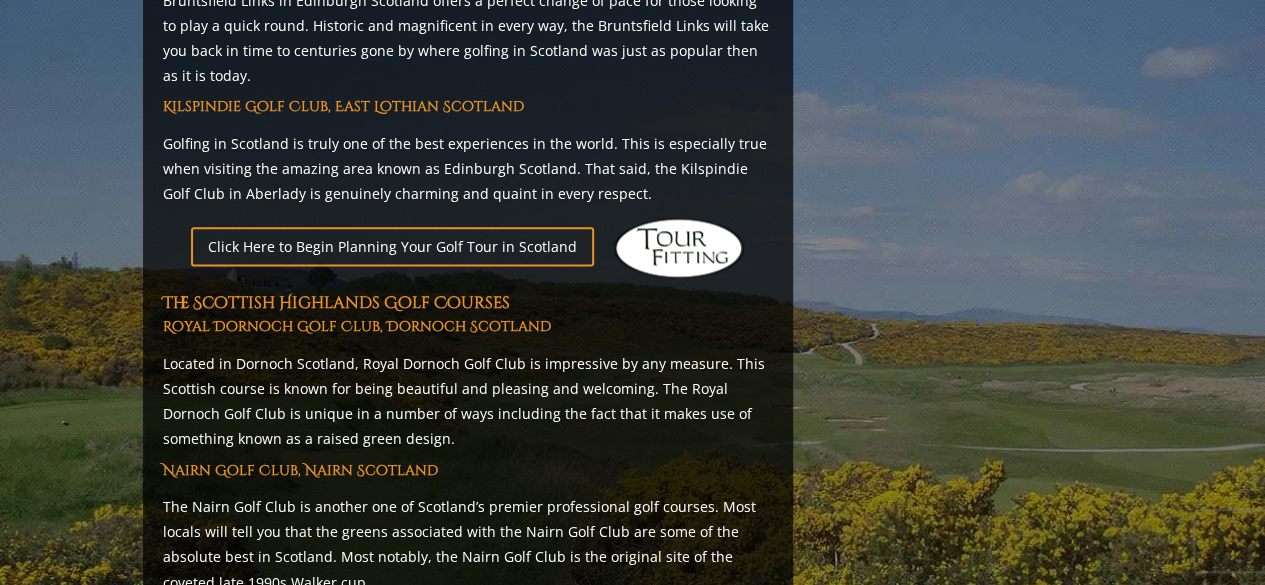 scroll, scrollTop: 8700, scrollLeft: 0, axis: vertical 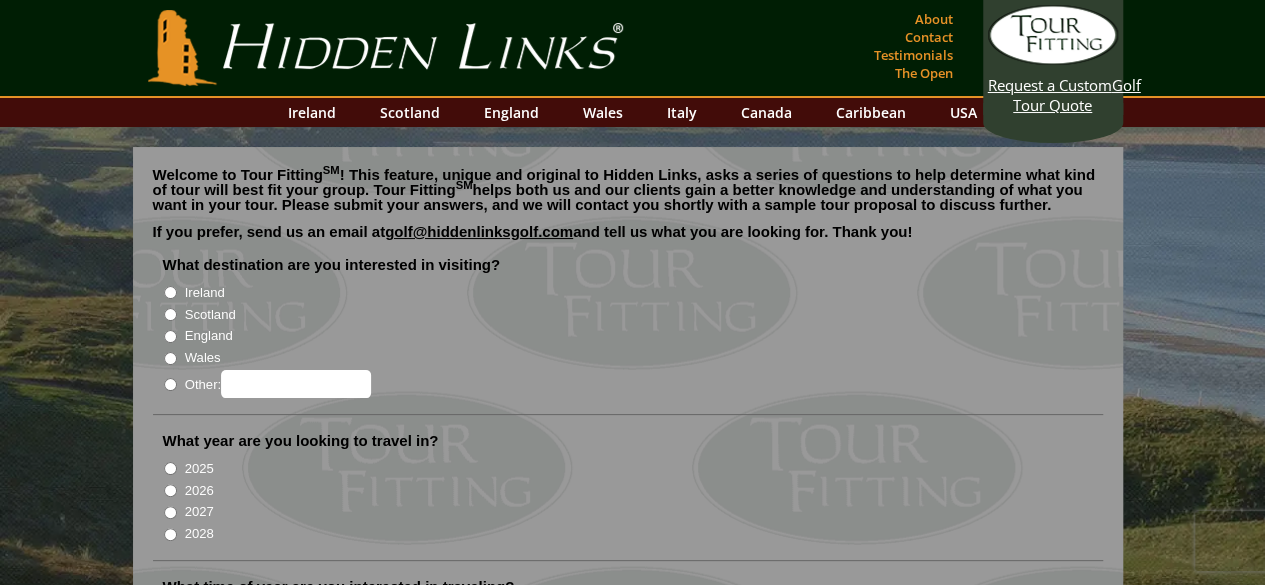 click on "England" at bounding box center [636, 335] 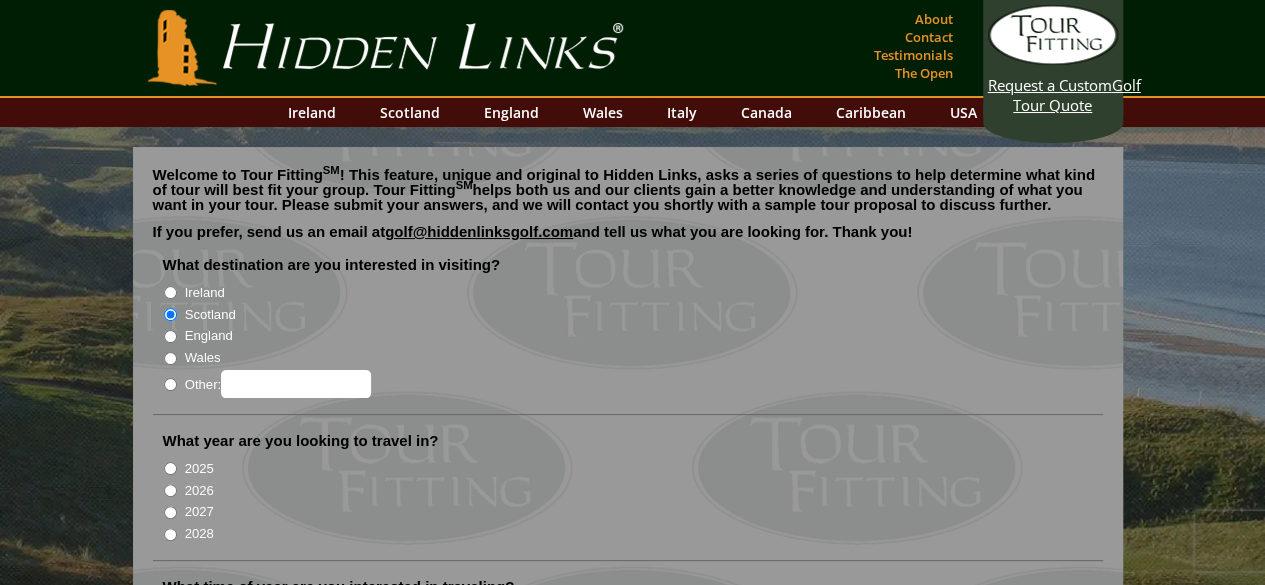 click on "2026" at bounding box center [170, 490] 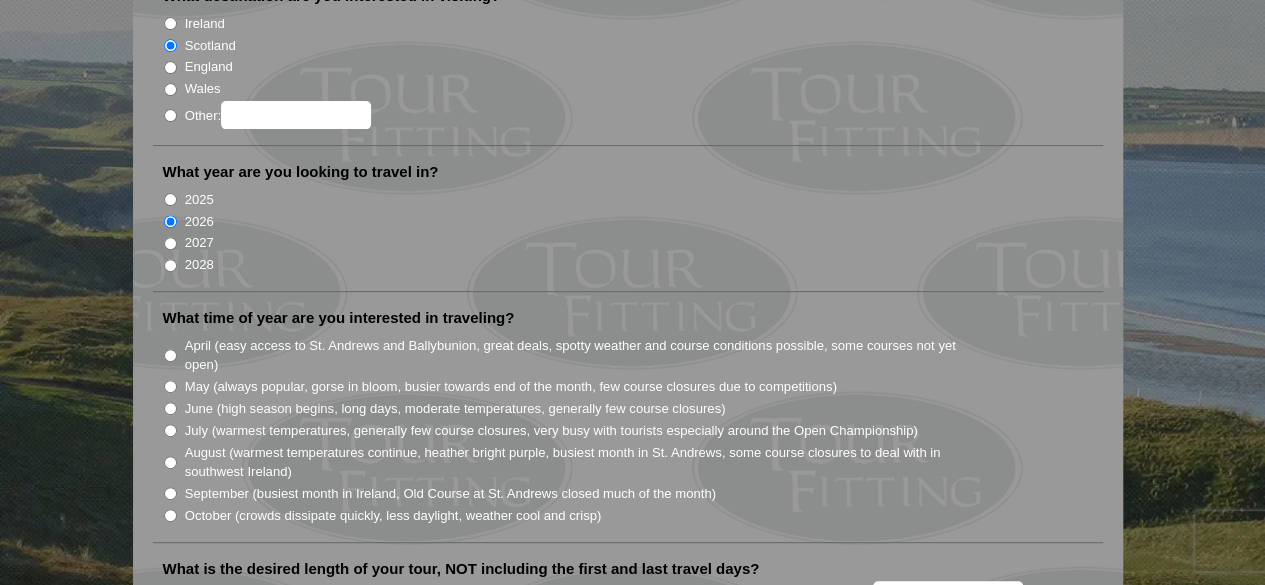 scroll, scrollTop: 307, scrollLeft: 0, axis: vertical 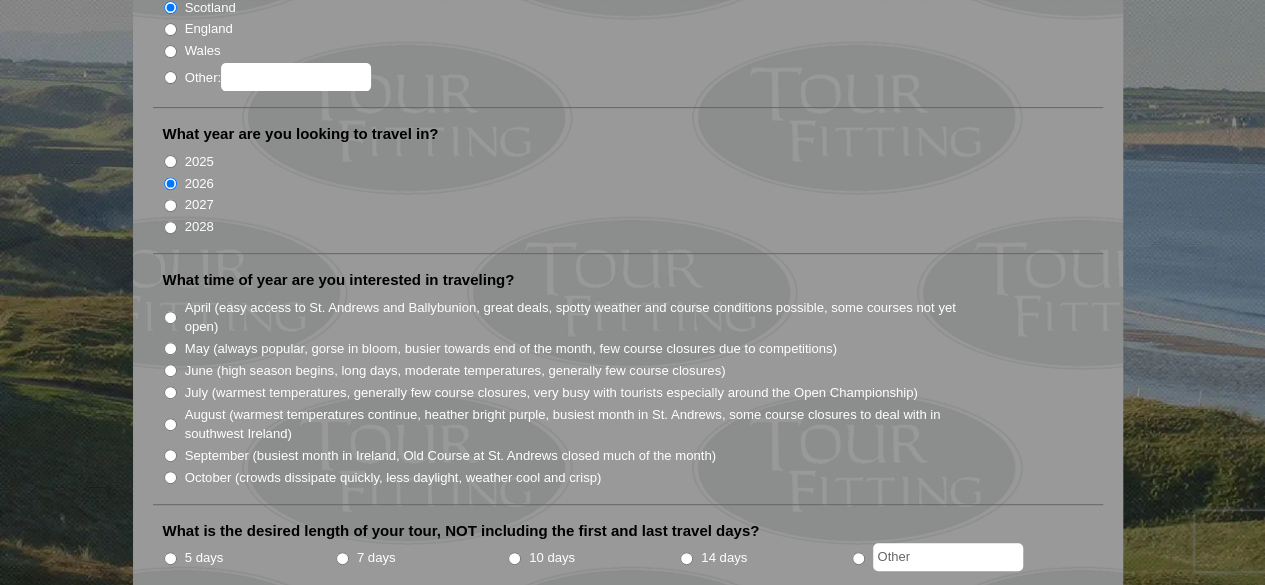 click on "May (always popular, gorse in bloom, busier towards end of the month, few course closures due to competitions)" at bounding box center [170, 348] 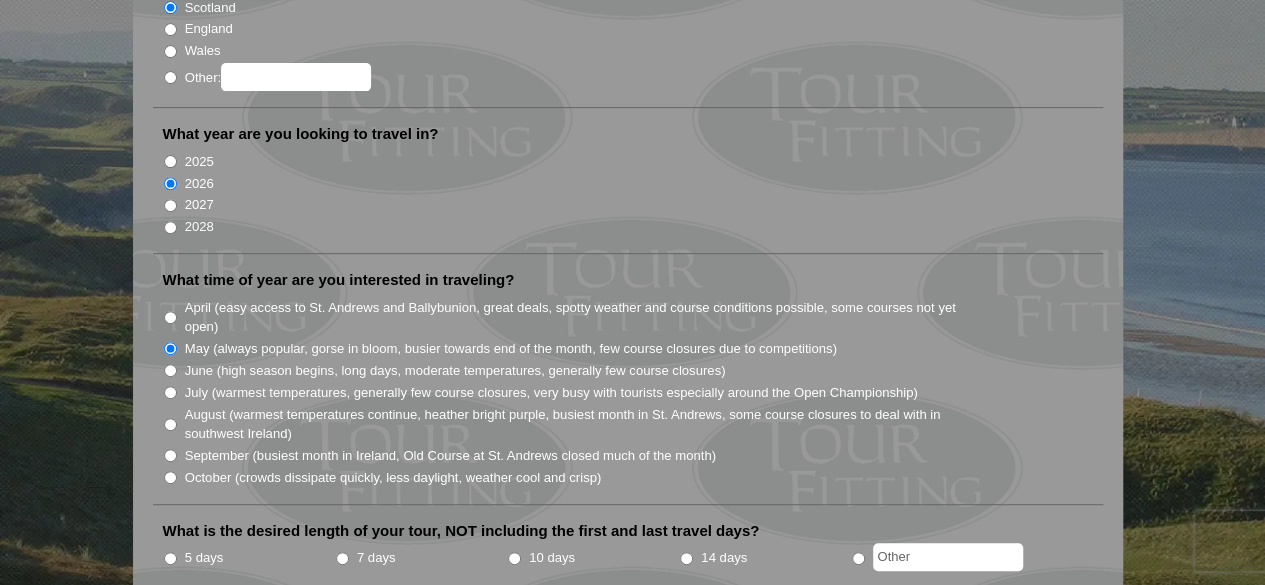 click on "June (high season begins, long days, moderate temperatures, generally few course closures)" at bounding box center [170, 370] 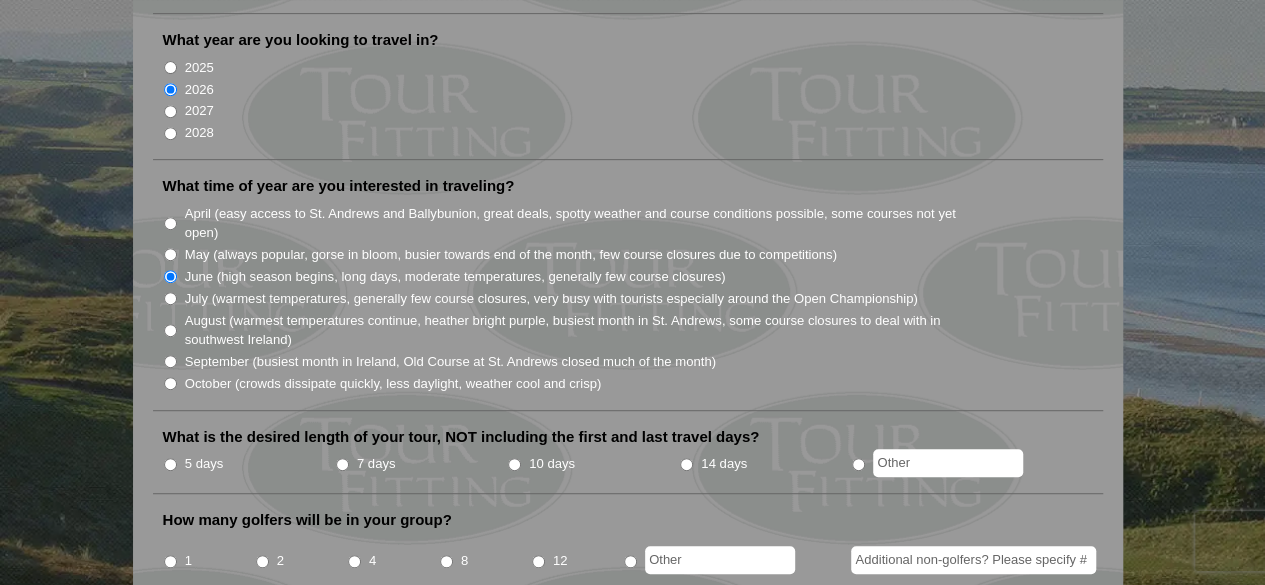 scroll, scrollTop: 510, scrollLeft: 0, axis: vertical 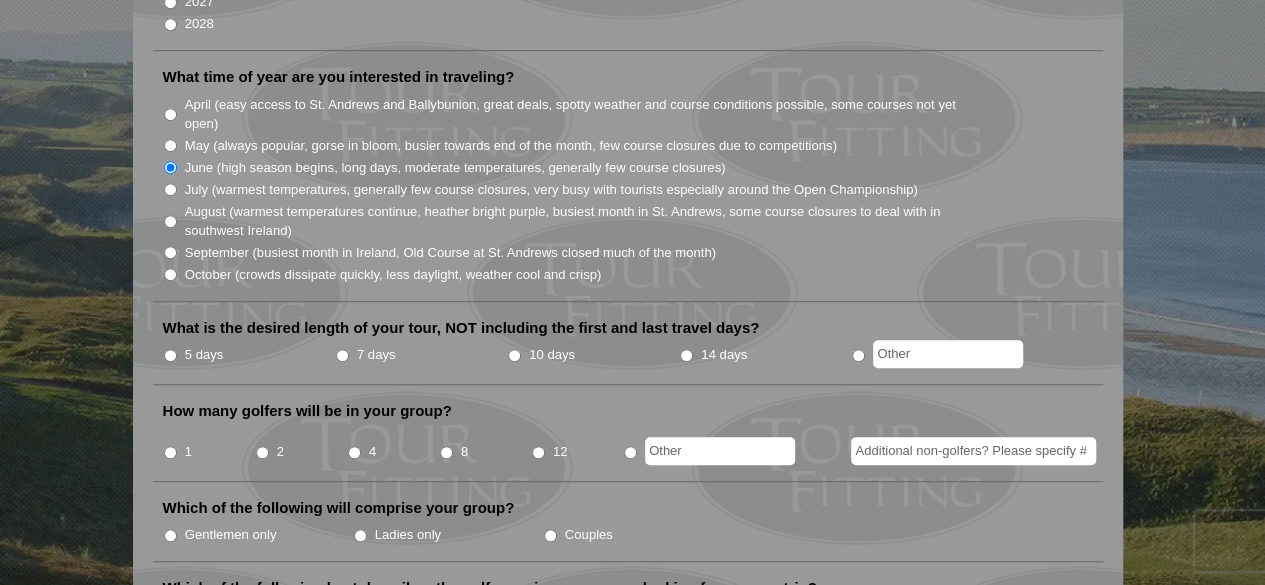 click on "7 days" at bounding box center [342, 355] 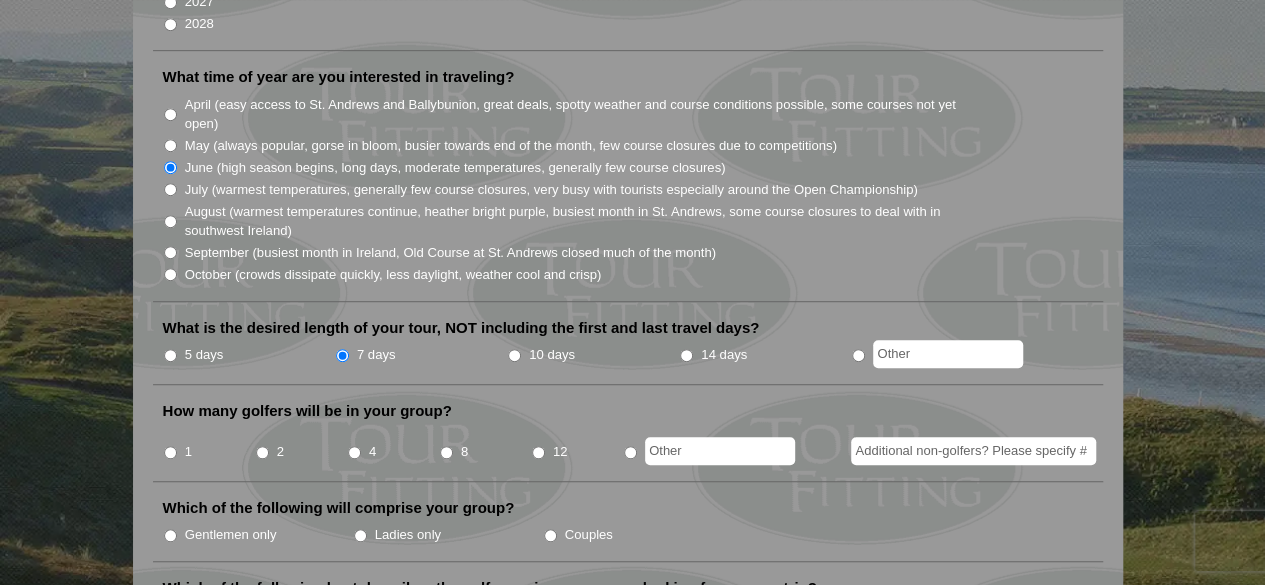 click on "4" at bounding box center [354, 452] 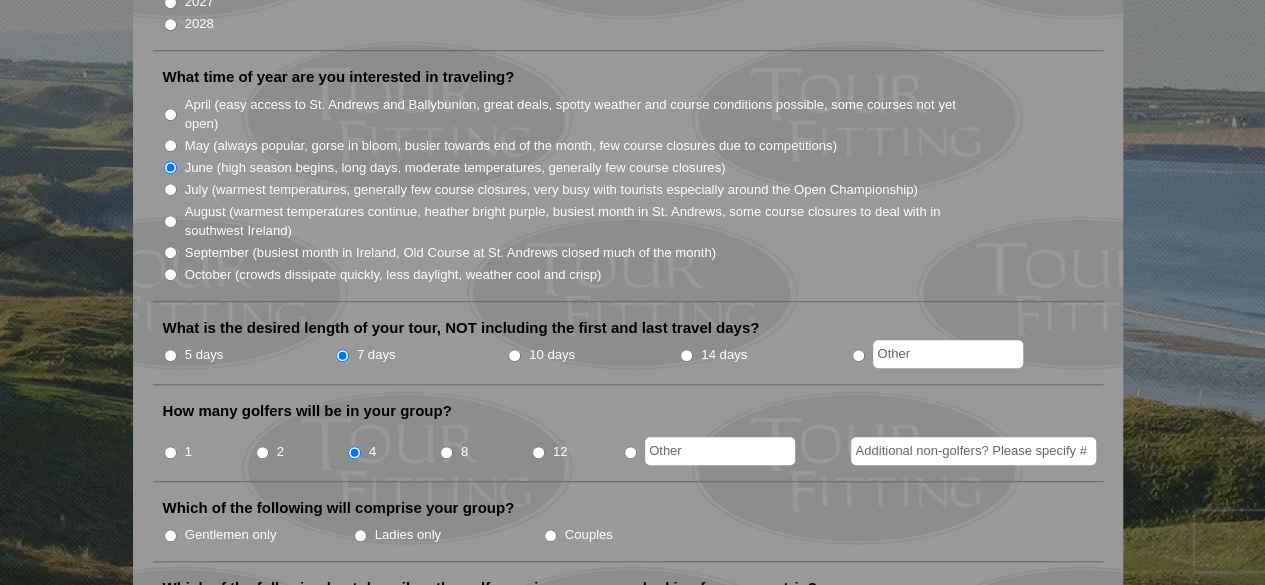 scroll, scrollTop: 650, scrollLeft: 0, axis: vertical 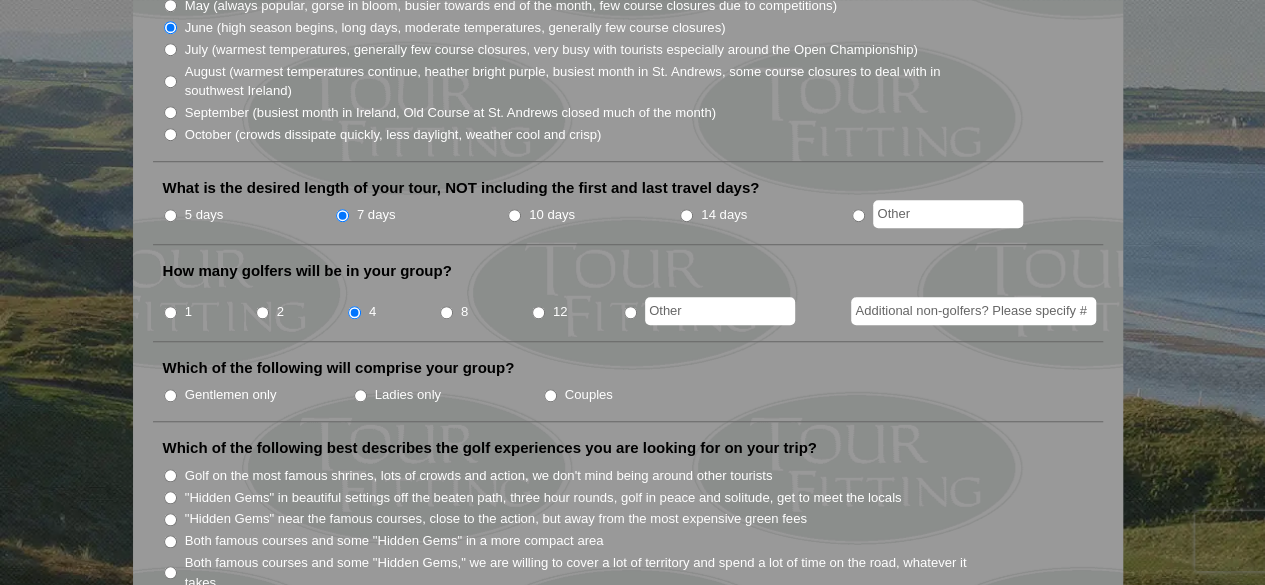click on "Gentlemen only" at bounding box center [170, 395] 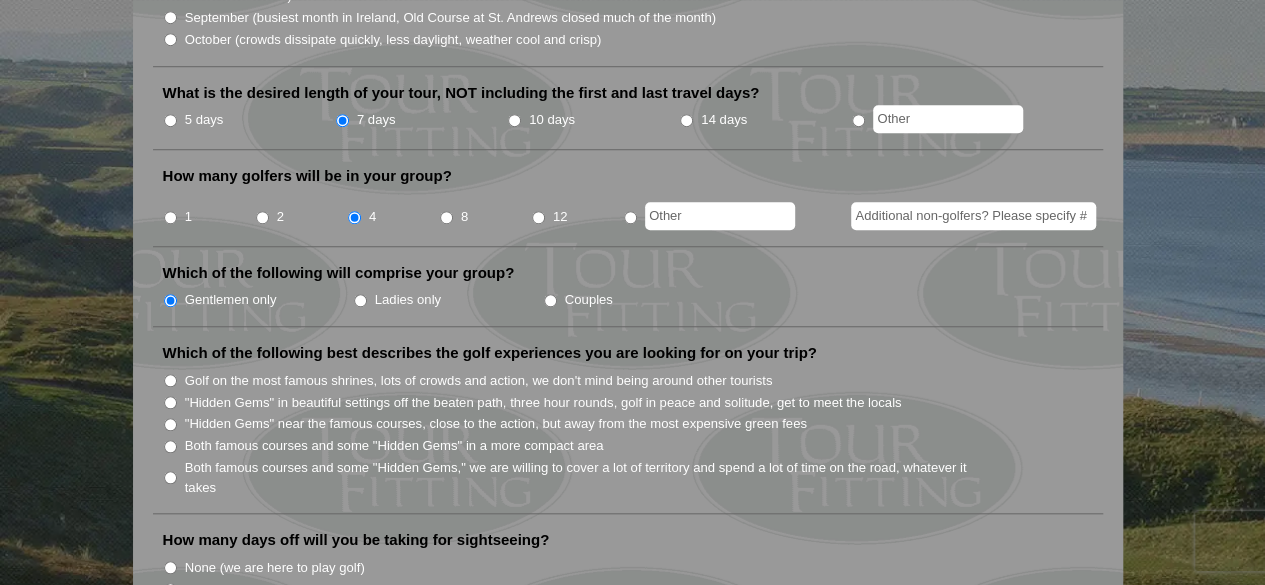 scroll, scrollTop: 746, scrollLeft: 0, axis: vertical 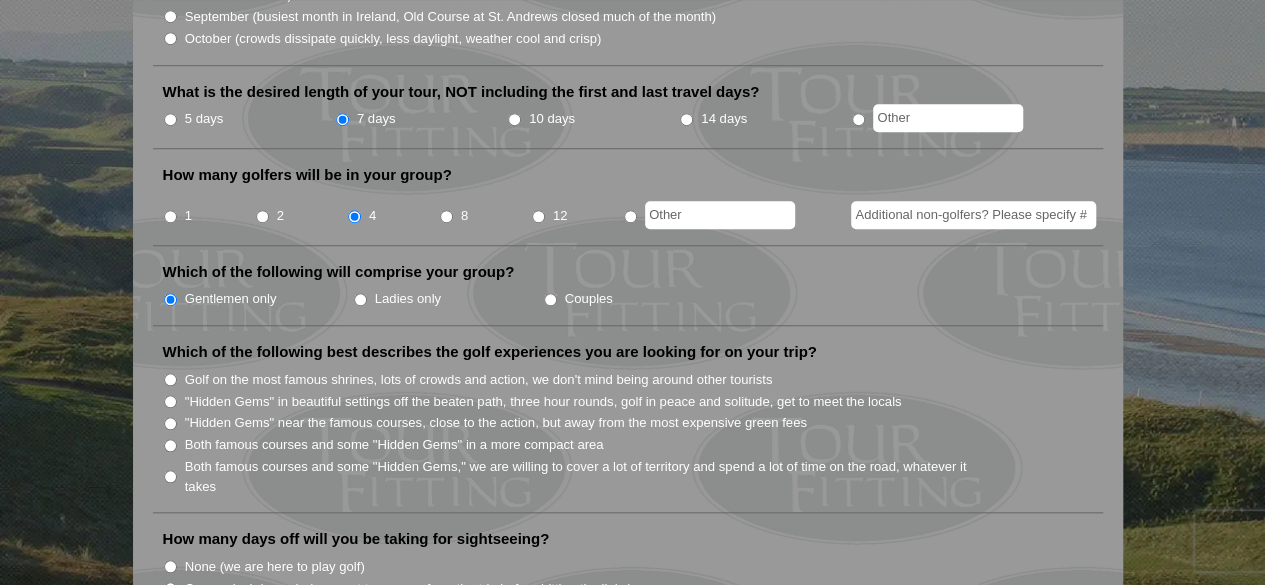 click on ""Hidden Gems" in beautiful settings off the beaten path, three hour rounds, golf in peace and solitude, get to meet the locals" at bounding box center [636, 400] 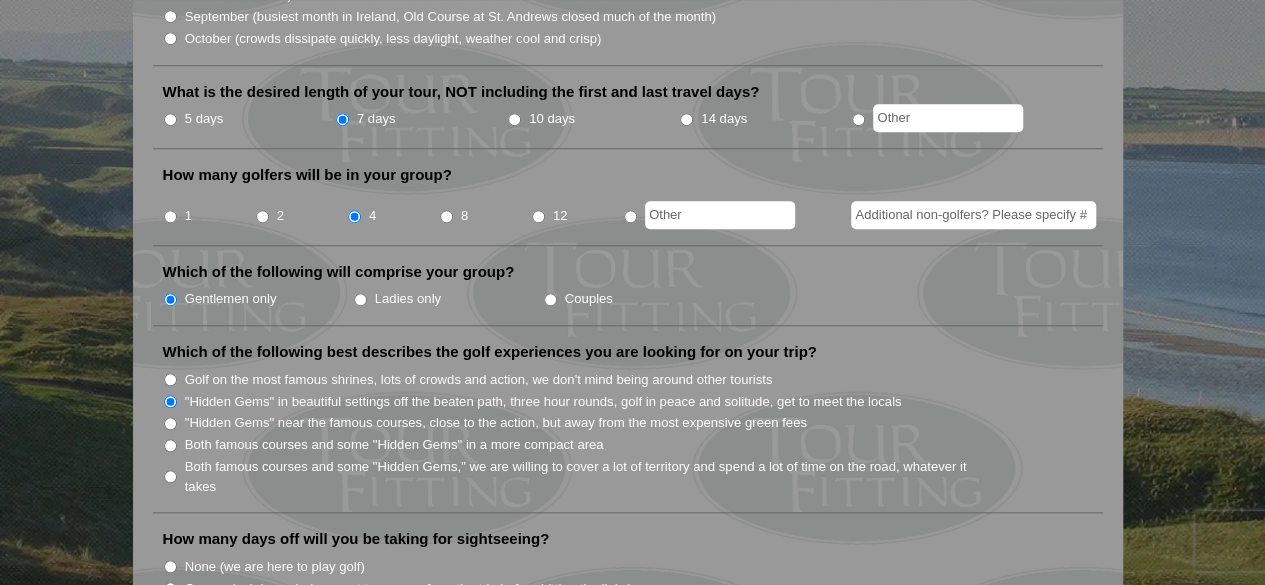 scroll, scrollTop: 892, scrollLeft: 0, axis: vertical 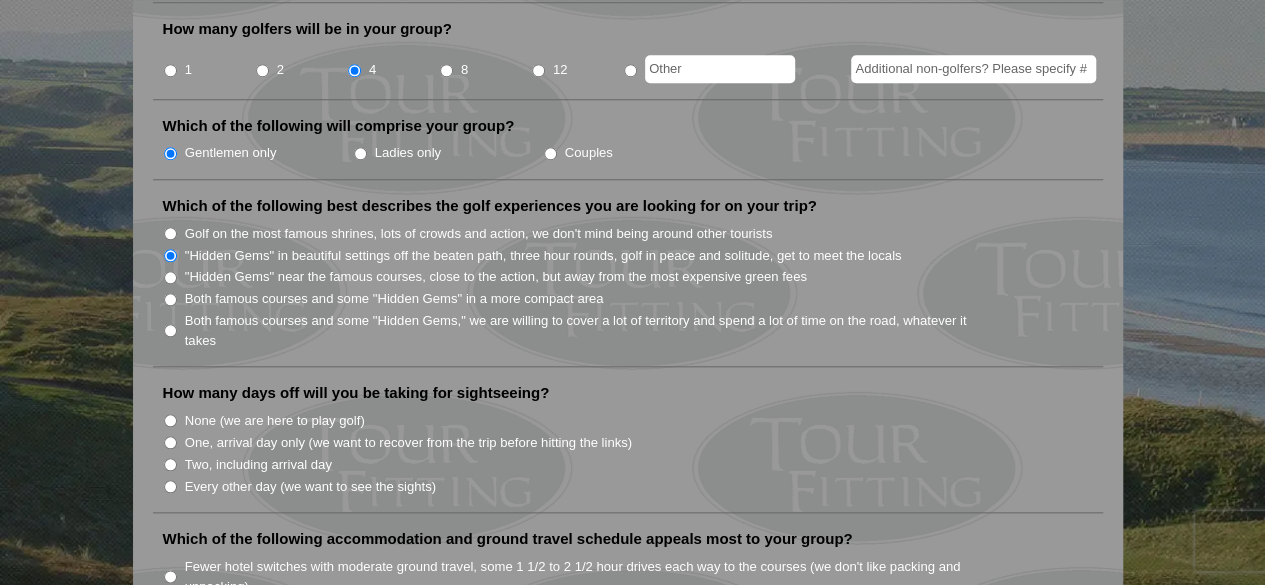 click on "None (we are here to play golf)" at bounding box center [170, 420] 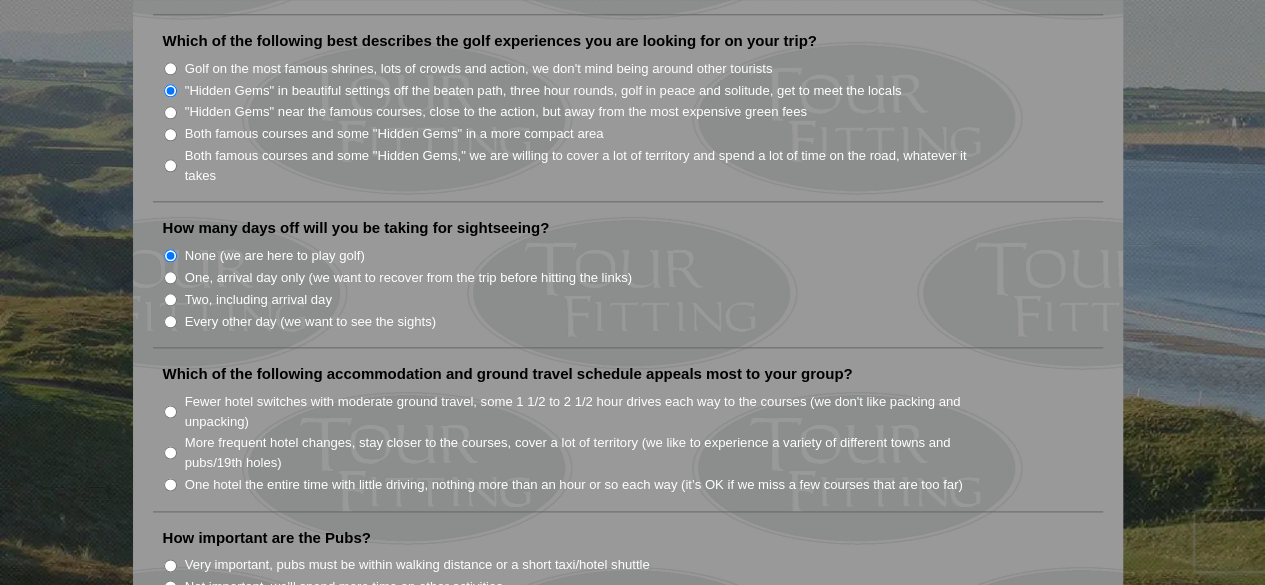 scroll, scrollTop: 1078, scrollLeft: 0, axis: vertical 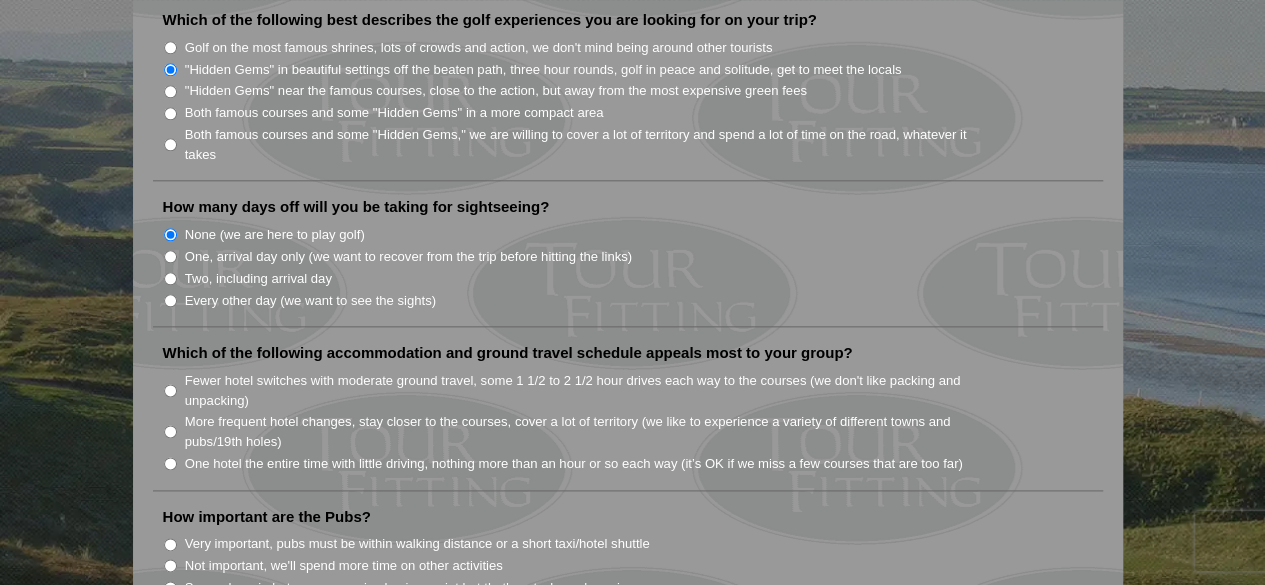 click on "One hotel the entire time with little driving, nothing more than an hour or so each way (it’s OK if we miss a few courses that are too far)" at bounding box center (636, 463) 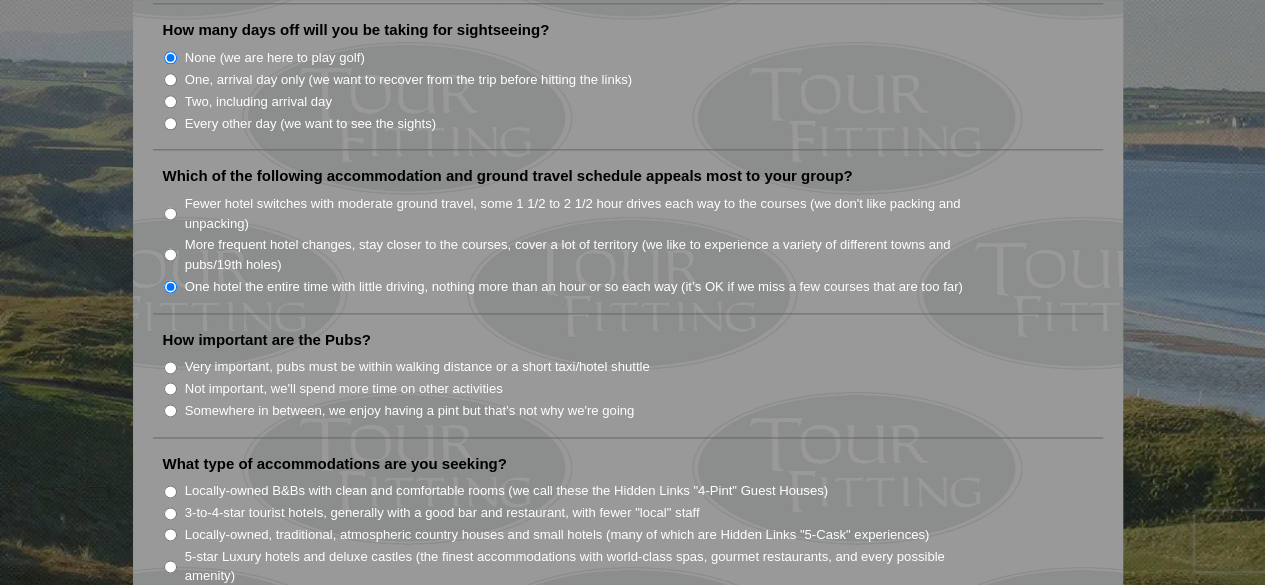 scroll, scrollTop: 1267, scrollLeft: 0, axis: vertical 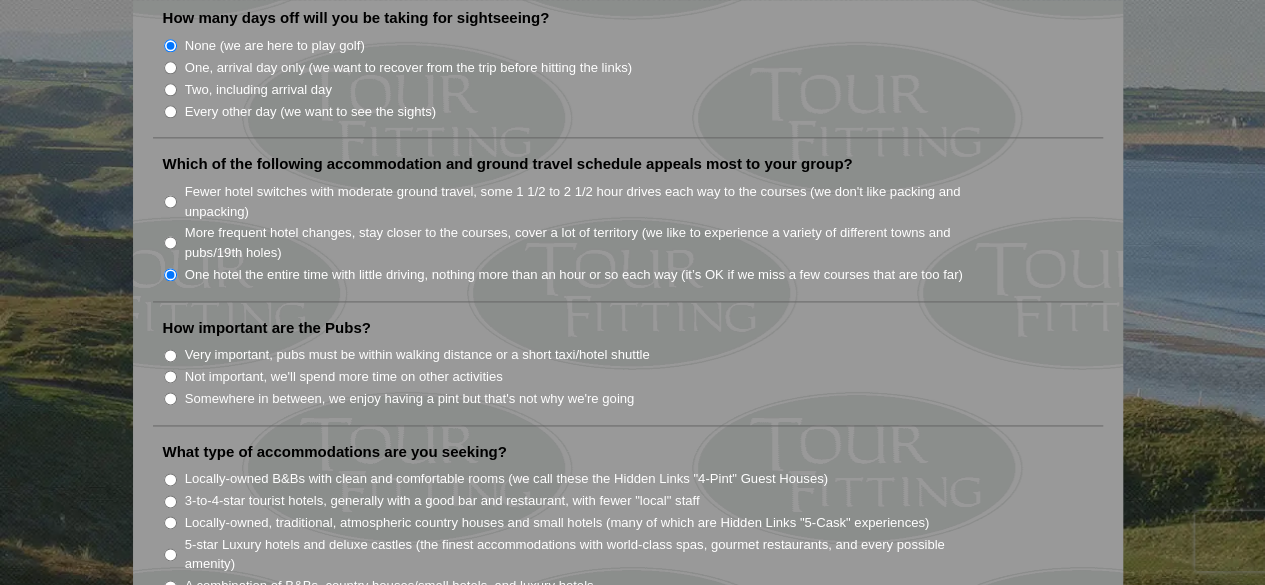click on "Somewhere in between, we enjoy having a pint but that's not why we're going" at bounding box center [170, 398] 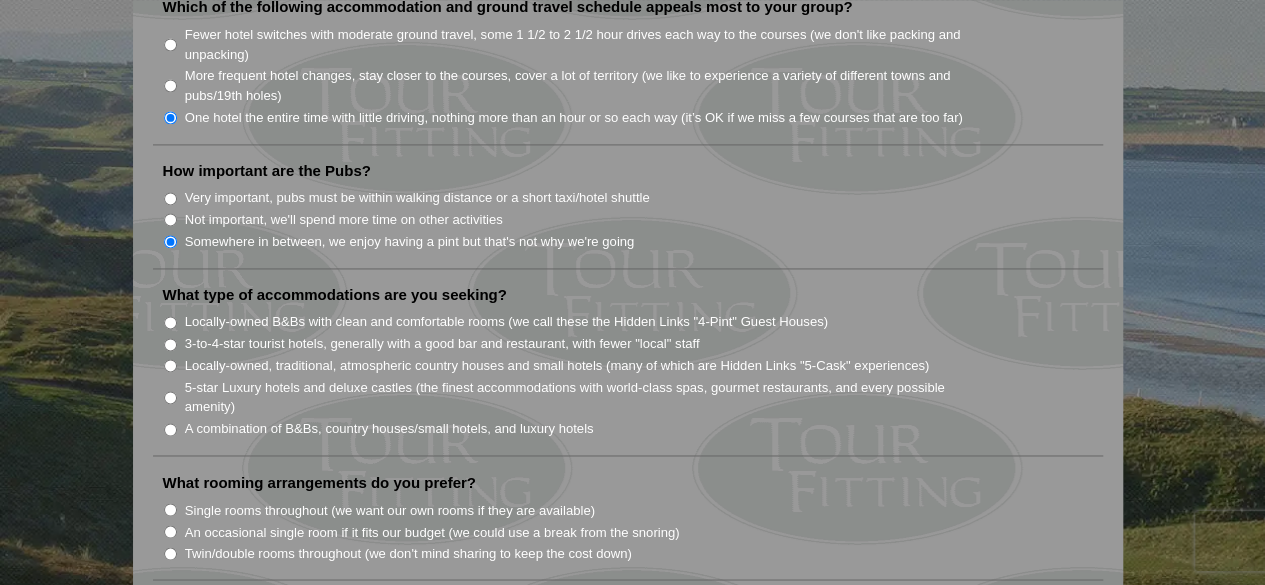 scroll, scrollTop: 1432, scrollLeft: 0, axis: vertical 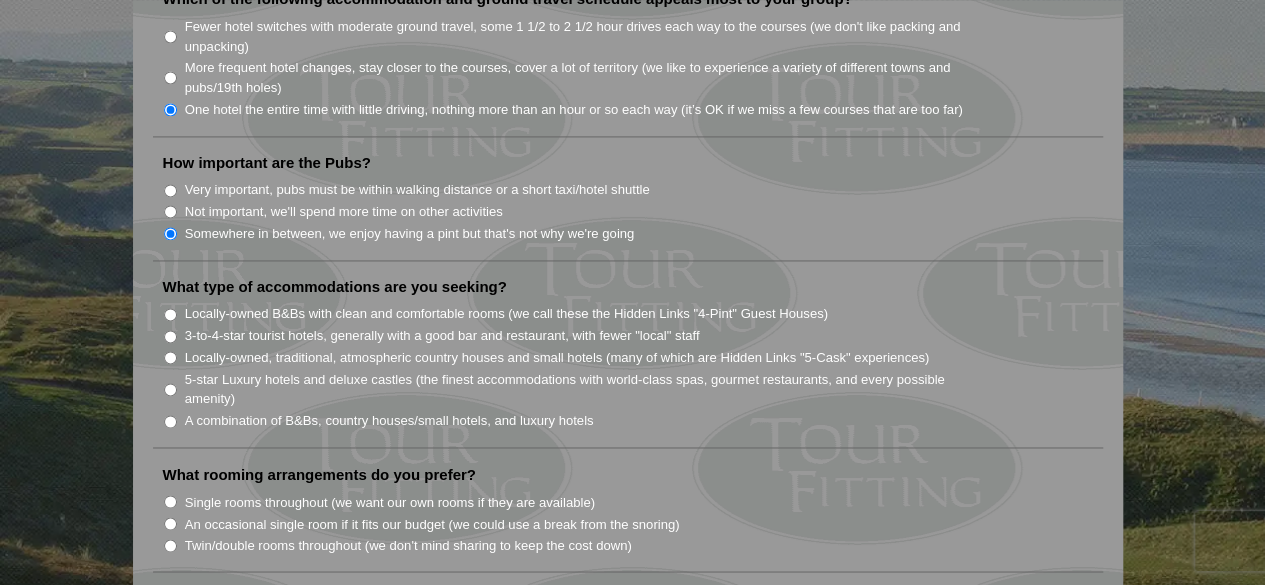 click on "Locally-owned B&Bs with clean and comfortable rooms (we call these the Hidden Links "4-Pint" Guest Houses)" at bounding box center (170, 314) 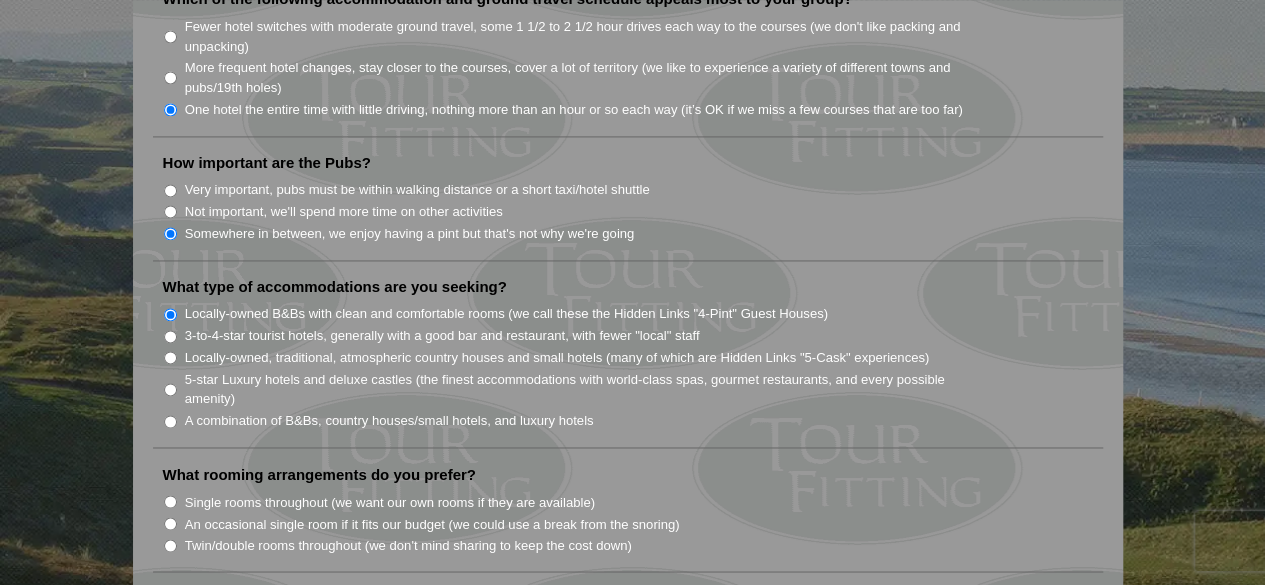 click on "Locally-owned, traditional, atmospheric country houses and small hotels (many of which are Hidden Links "5-Cask" experiences)" at bounding box center (170, 357) 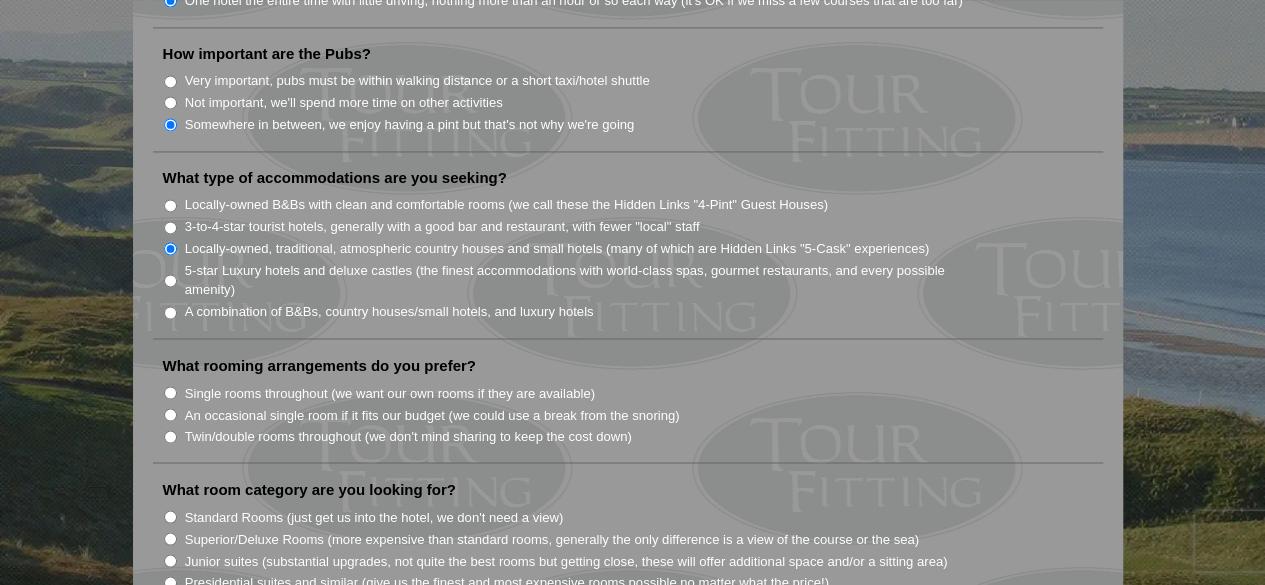 scroll, scrollTop: 1544, scrollLeft: 0, axis: vertical 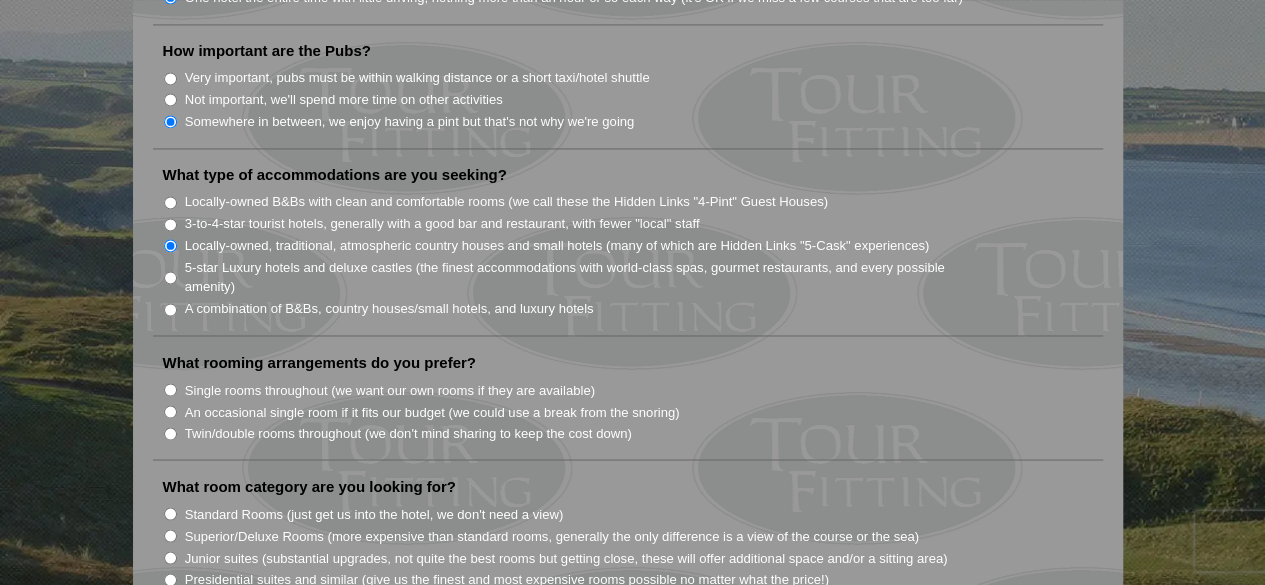click on "Twin/double rooms throughout (we don't mind sharing to keep the cost down)" at bounding box center [170, 433] 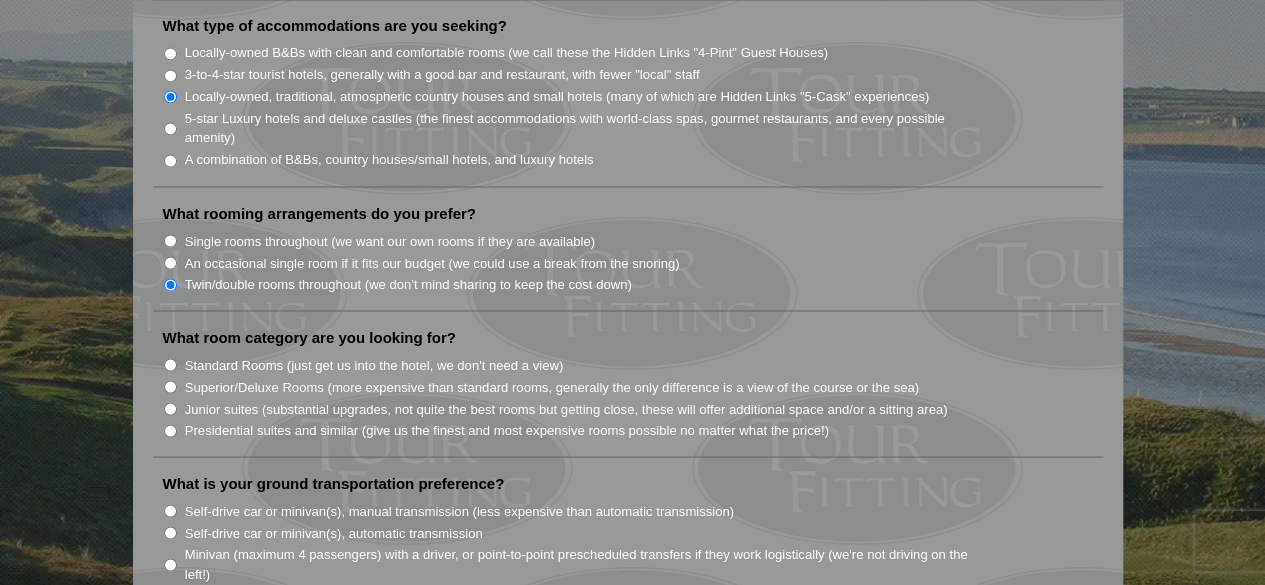 scroll, scrollTop: 1694, scrollLeft: 0, axis: vertical 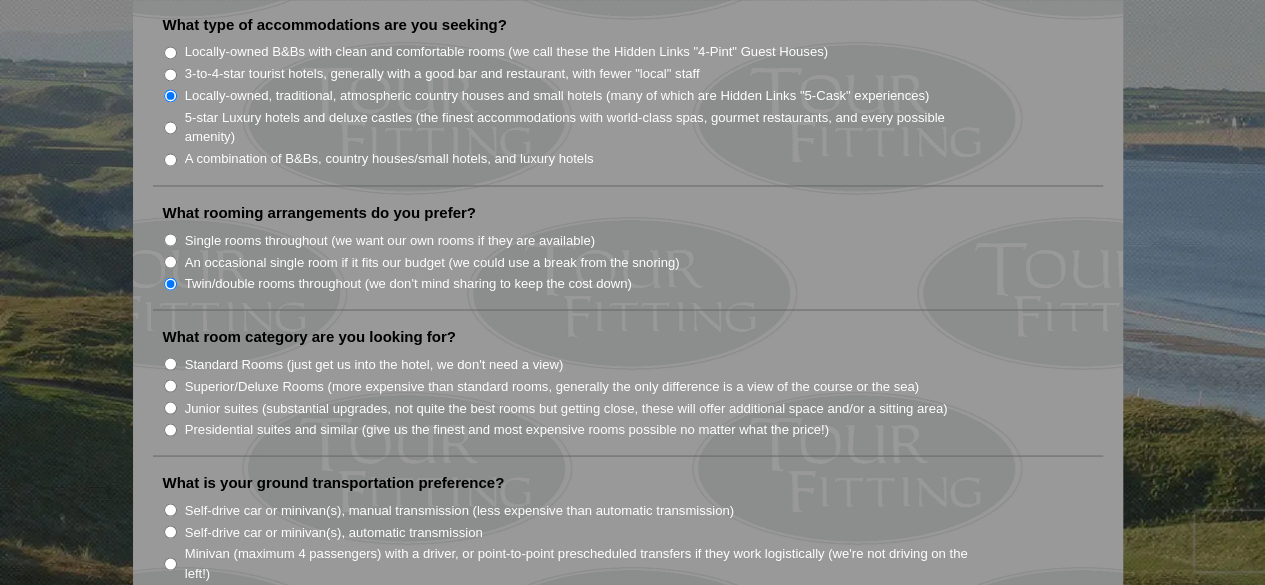 click on "Standard Rooms (just get us into the hotel, we don't need a view)" at bounding box center (170, 363) 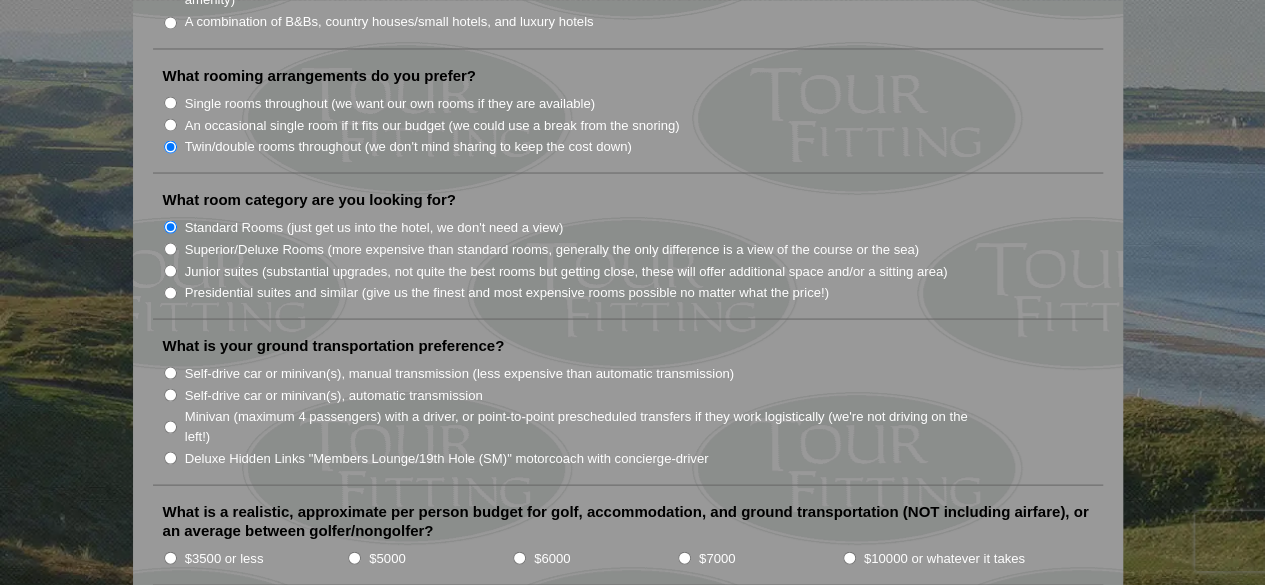scroll, scrollTop: 1832, scrollLeft: 0, axis: vertical 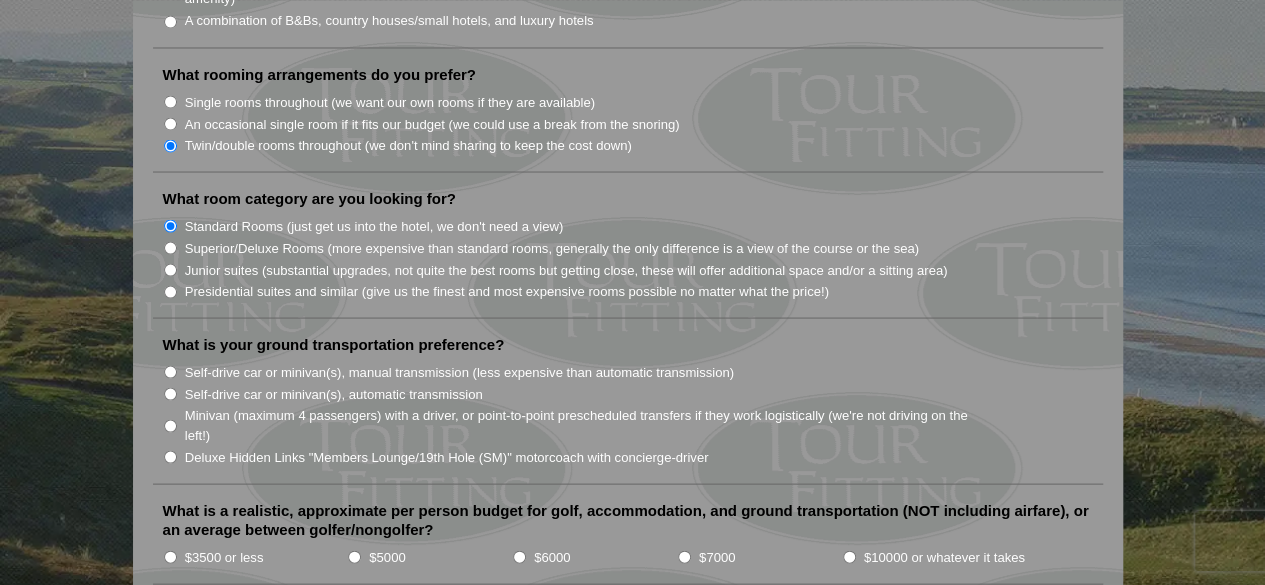 click on "Minivan (maximum 4 passengers) with a driver, or point-to-point prescheduled transfers if they work logistically (we're not driving on the left!)" at bounding box center (170, 425) 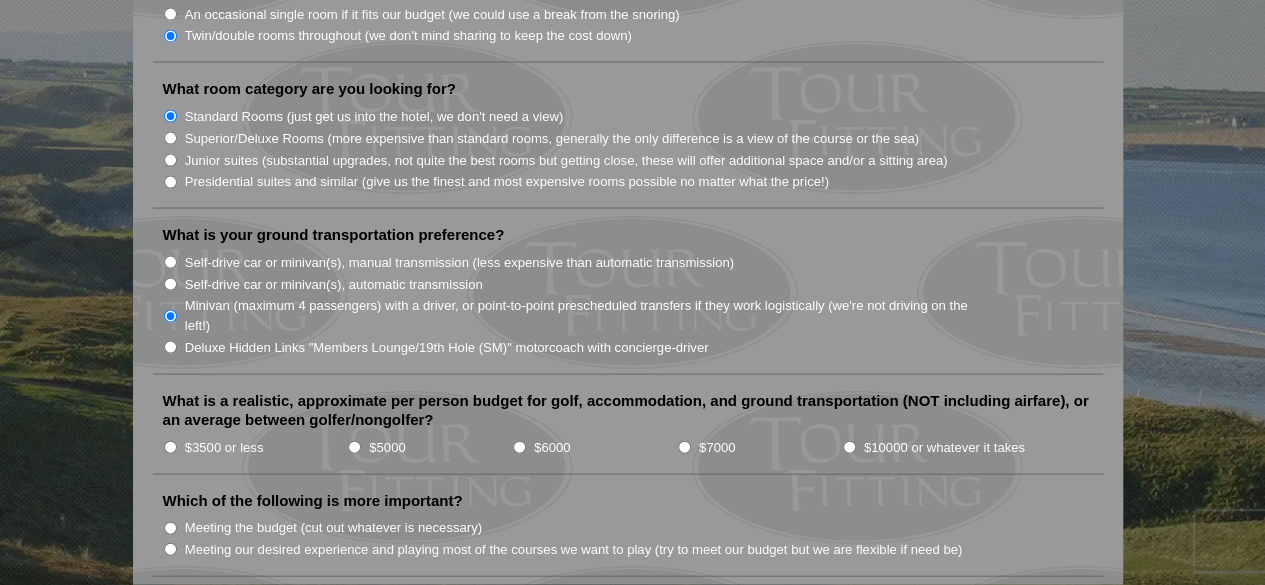 scroll, scrollTop: 1942, scrollLeft: 0, axis: vertical 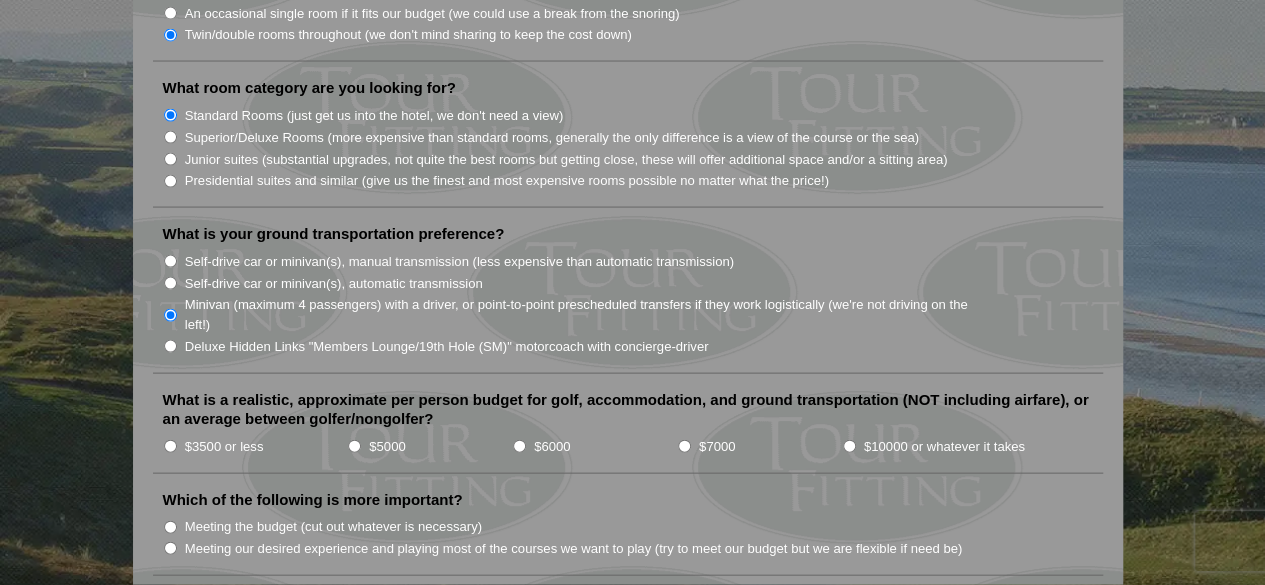 click on "$5000" at bounding box center (354, 446) 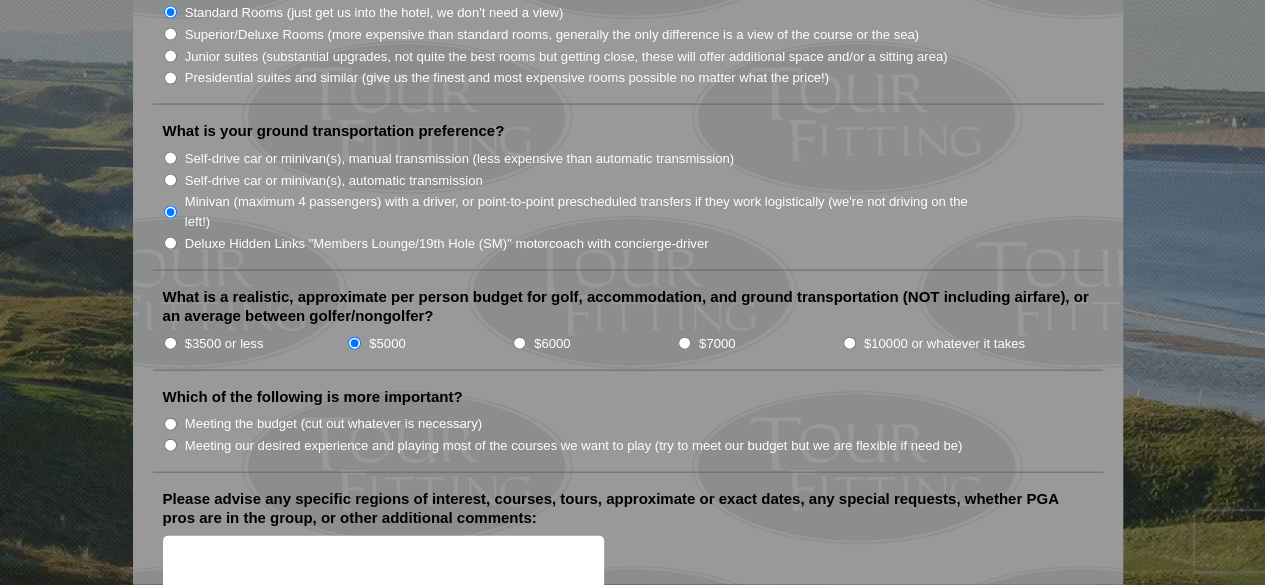 scroll, scrollTop: 2058, scrollLeft: 0, axis: vertical 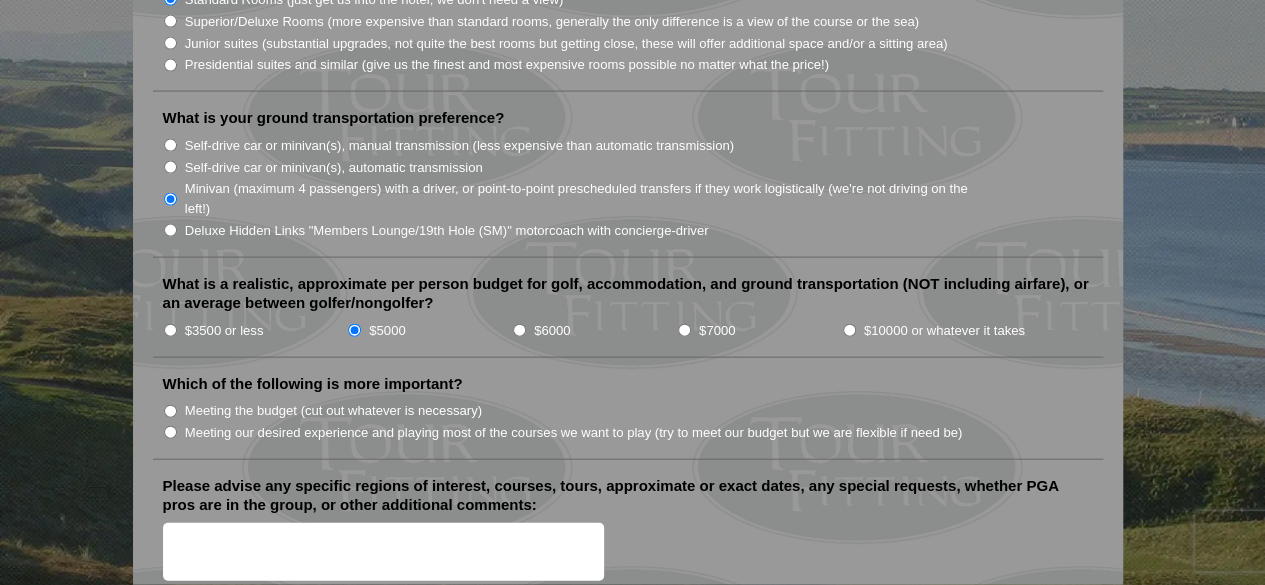 click on "Meeting the budget (cut out whatever is necessary)" at bounding box center [170, 411] 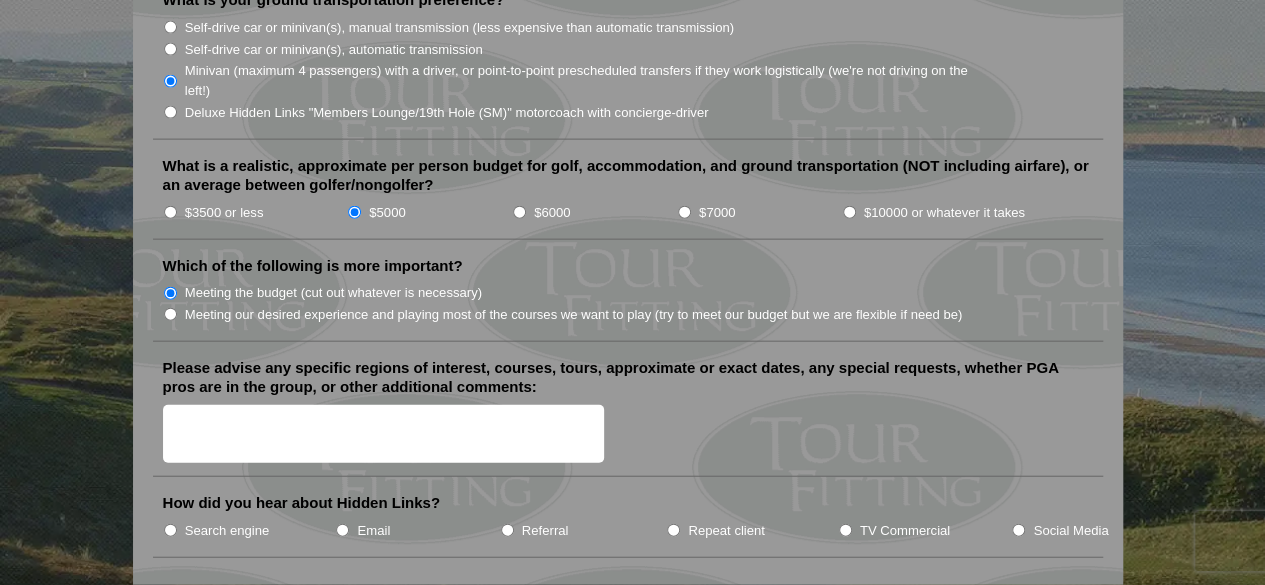 scroll, scrollTop: 2177, scrollLeft: 0, axis: vertical 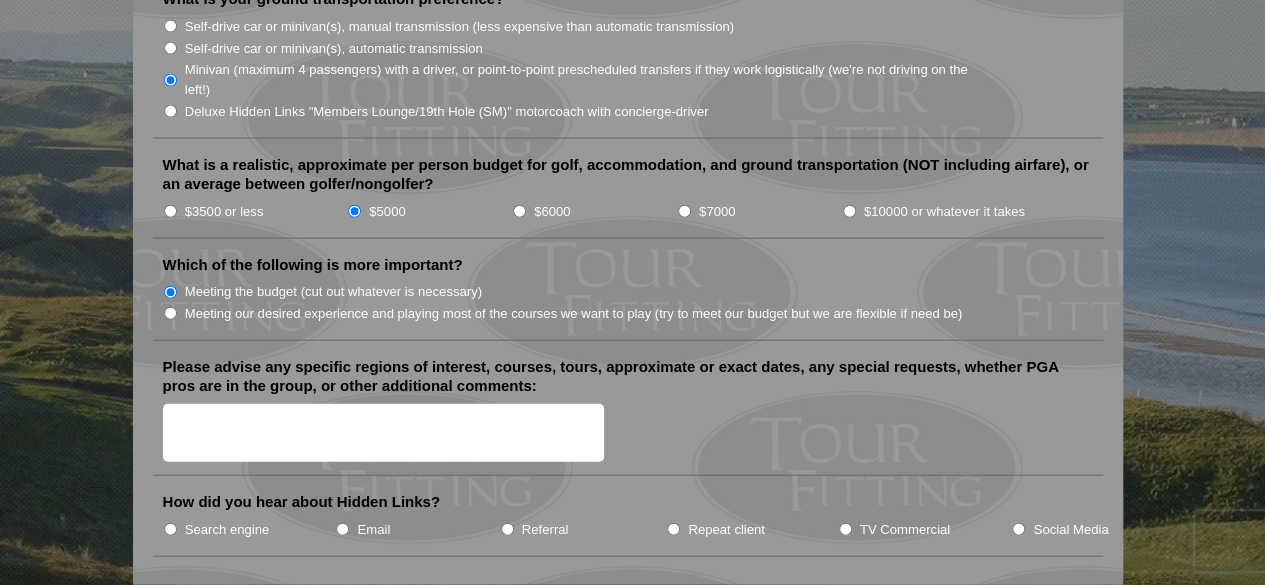 click on "Please advise any specific regions of interest, courses, tours, approximate or exact dates, any special requests, whether PGA pros are in the group, or other additional comments:" at bounding box center [384, 433] 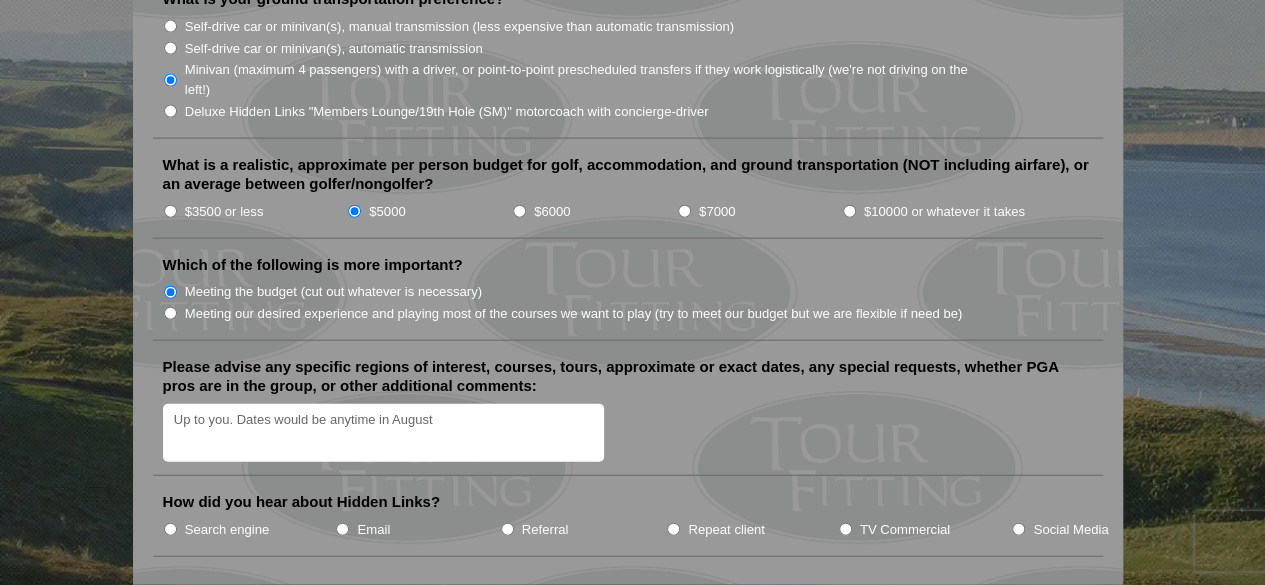 scroll, scrollTop: 2273, scrollLeft: 0, axis: vertical 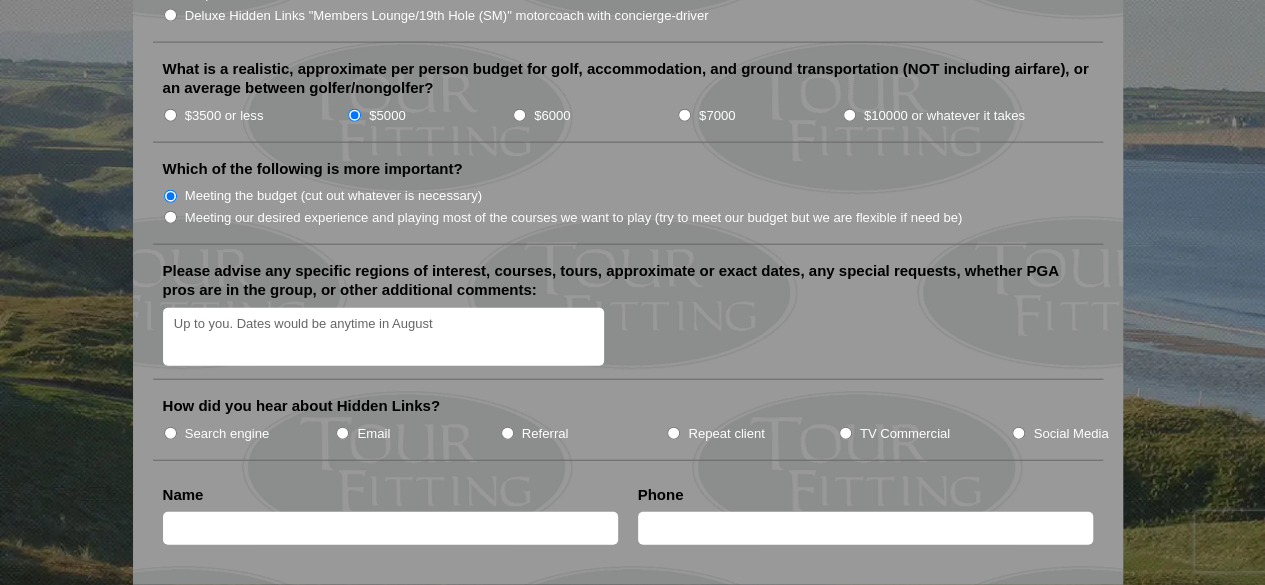 type on "Up to you. Dates would be anytime in August" 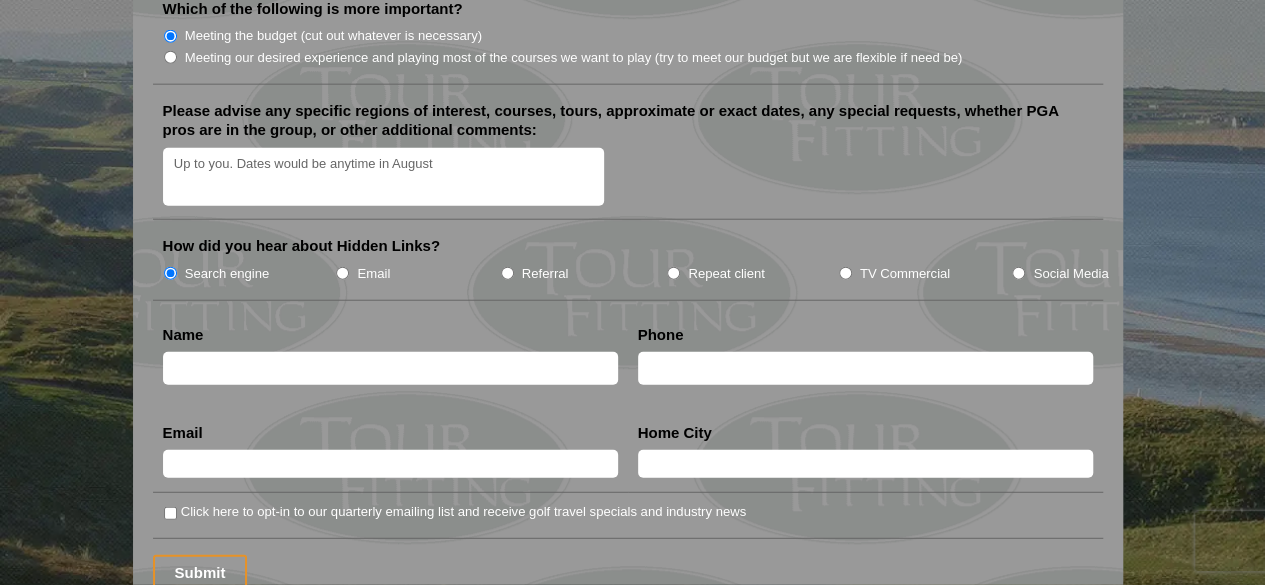 scroll, scrollTop: 2444, scrollLeft: 0, axis: vertical 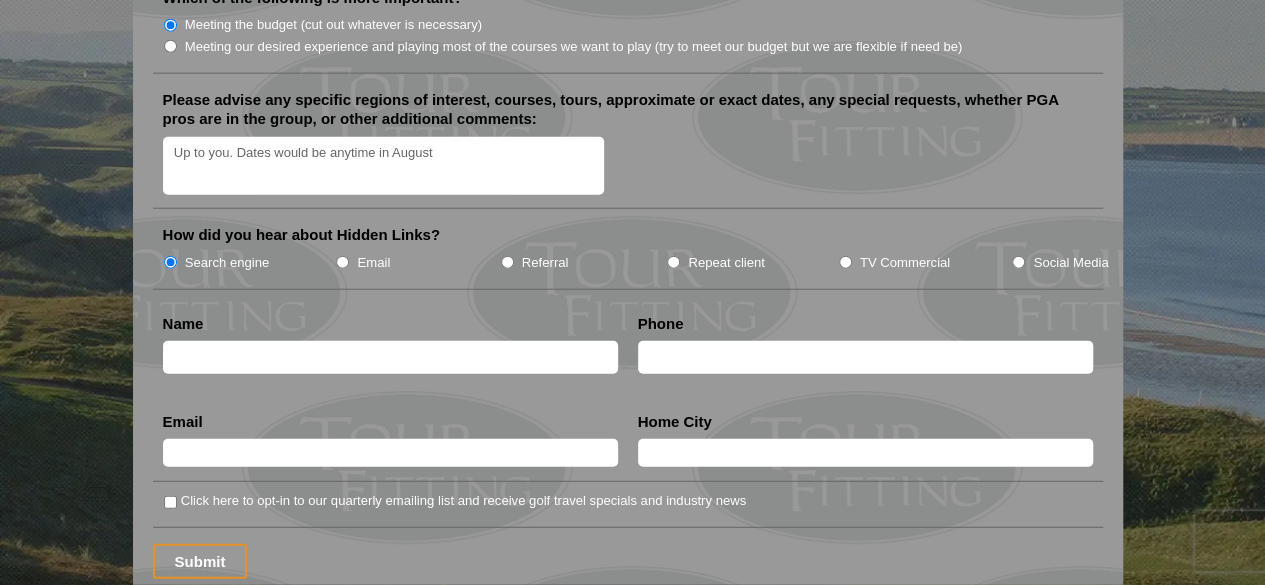 click at bounding box center (390, 357) 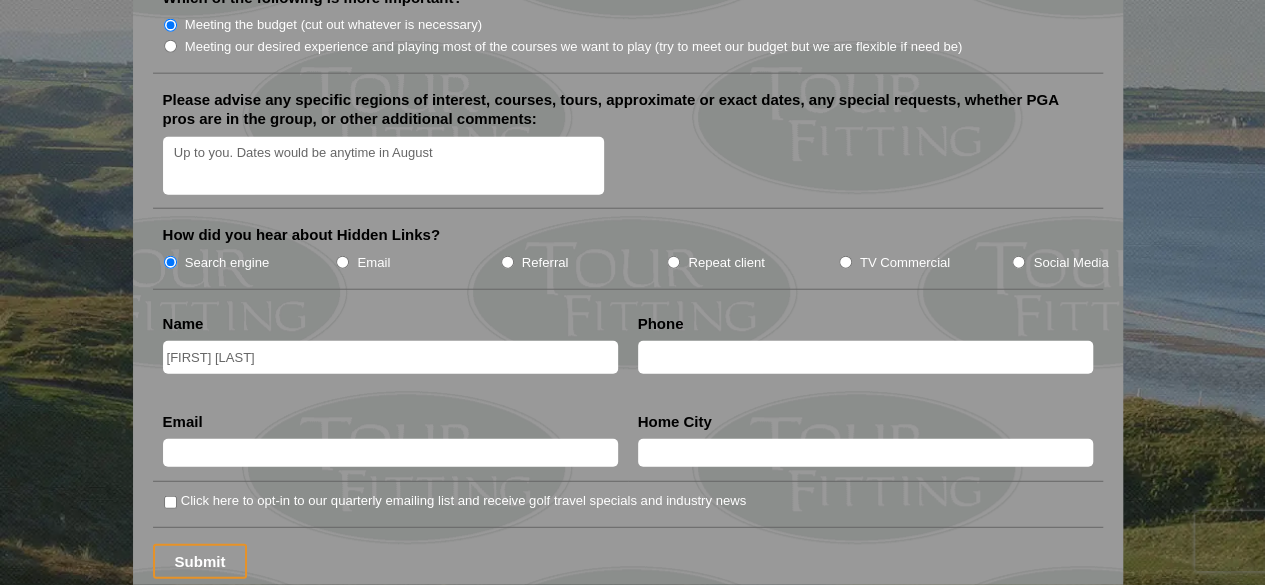 type on "Mike Weaver" 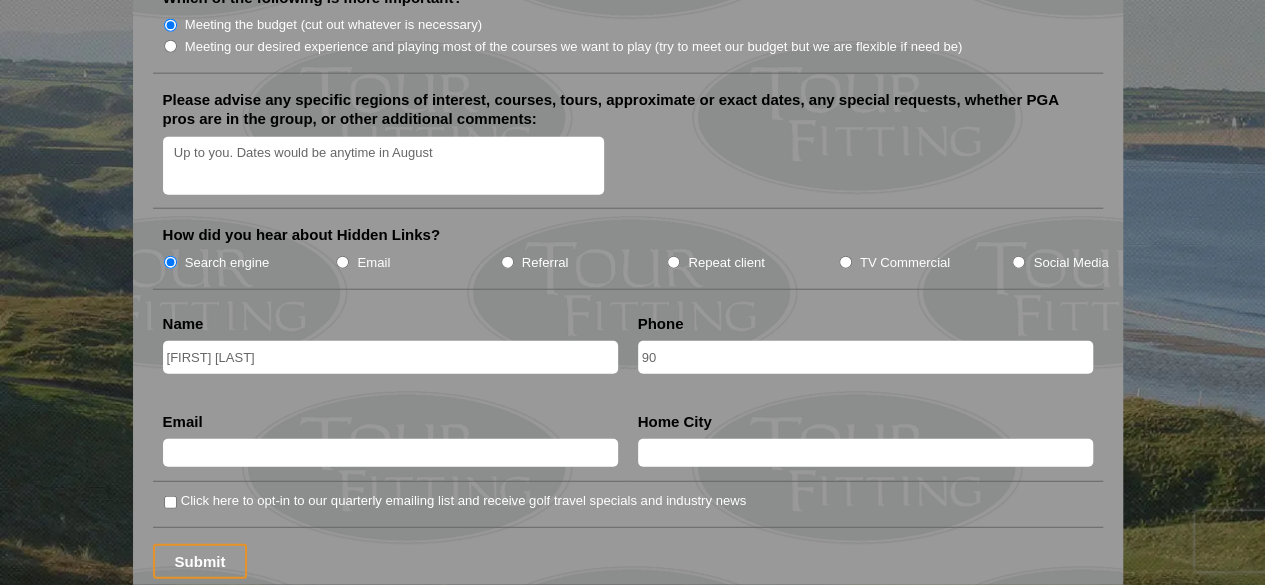 type on "9" 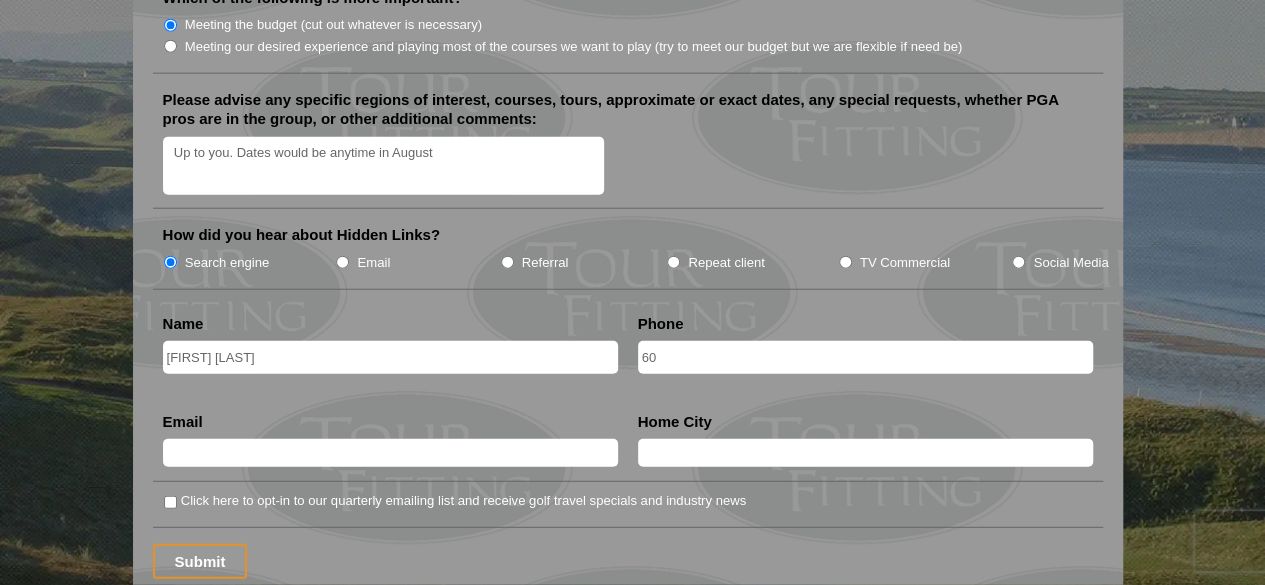 type on "6" 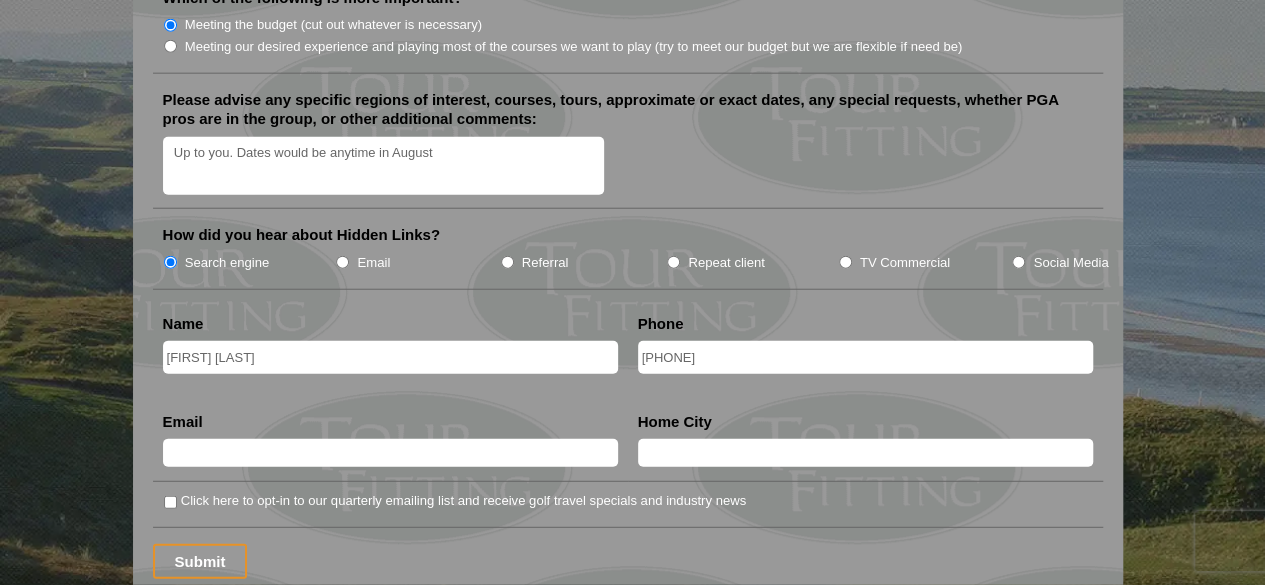 type on "980-205-3936" 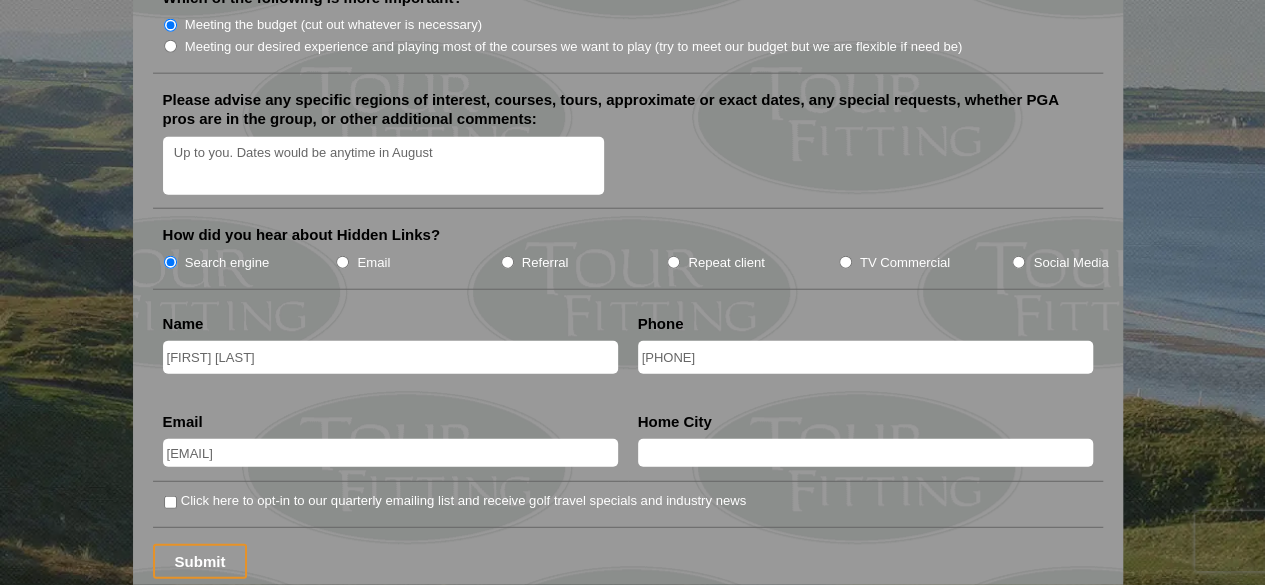 type on "eagles1066@gmail.com" 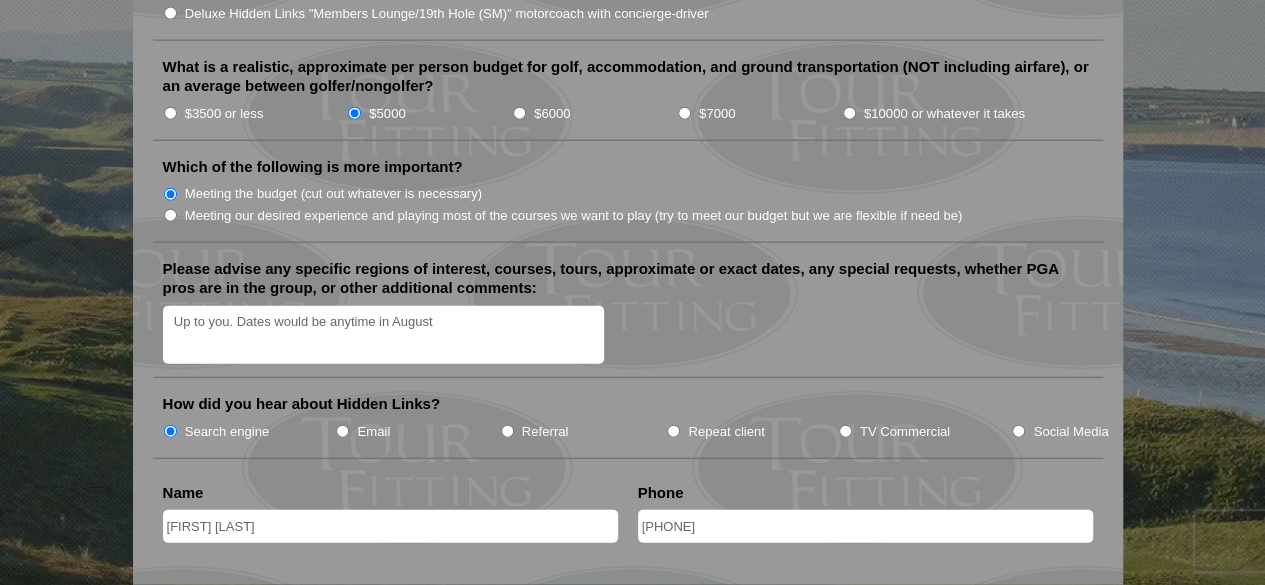 scroll, scrollTop: 2276, scrollLeft: 0, axis: vertical 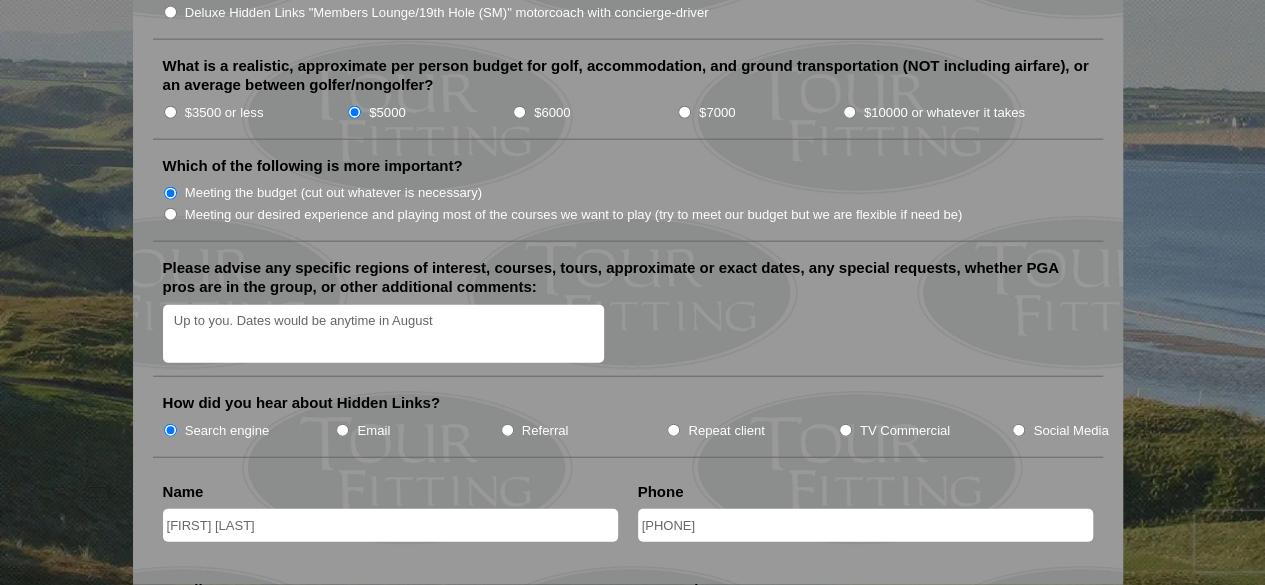 type on "Charlotte, NC USA" 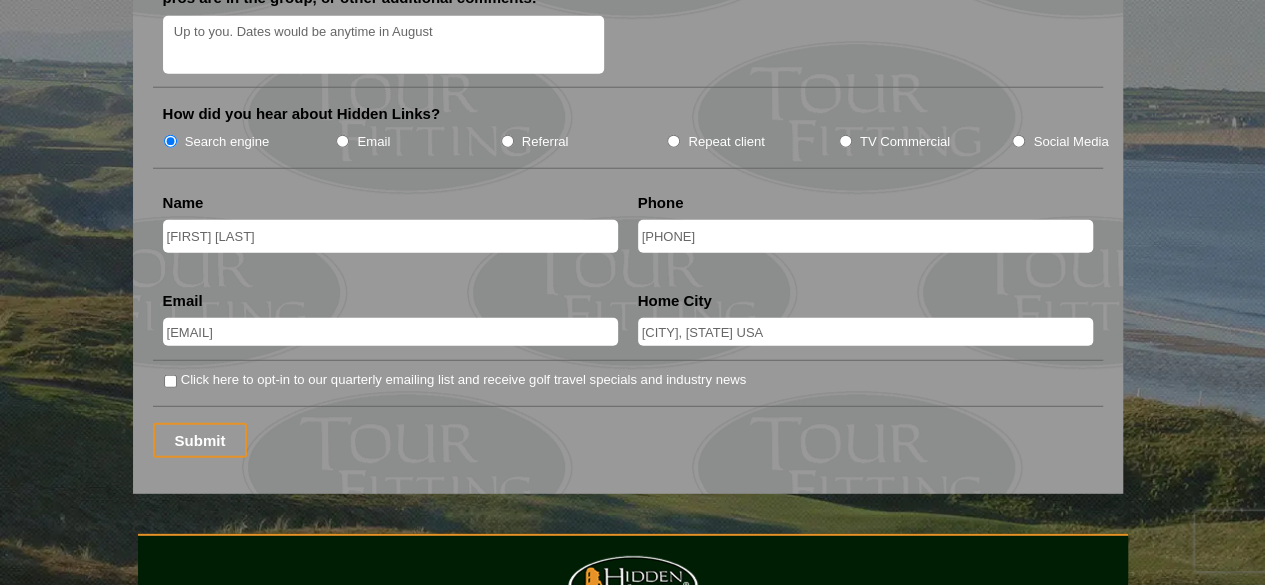 scroll, scrollTop: 2566, scrollLeft: 0, axis: vertical 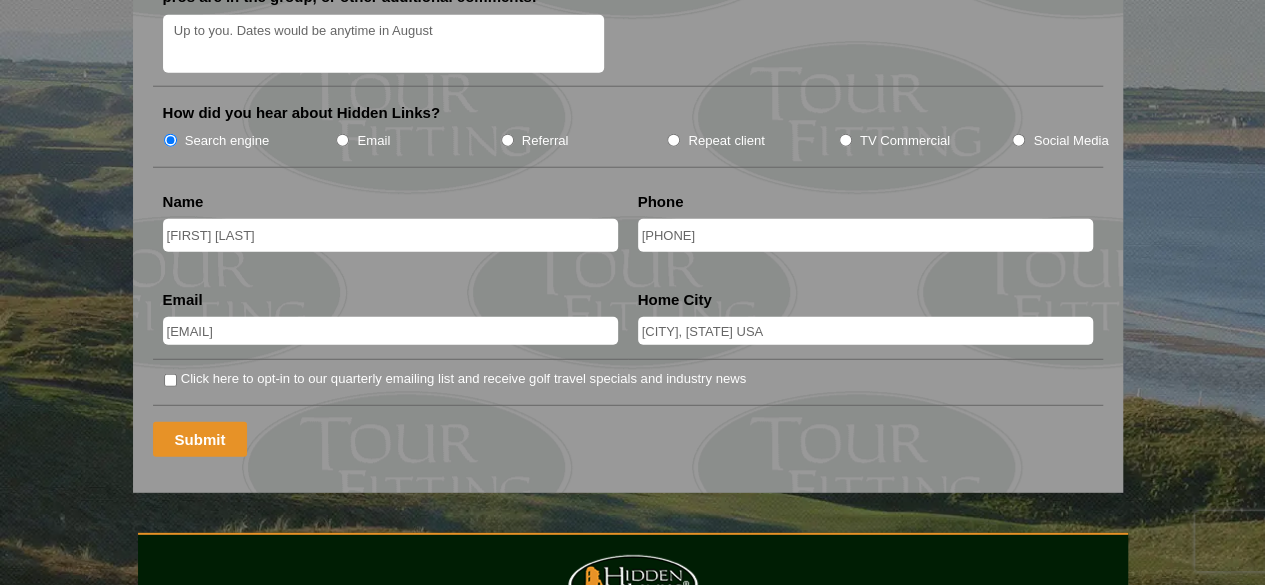 click on "Submit" at bounding box center [200, 439] 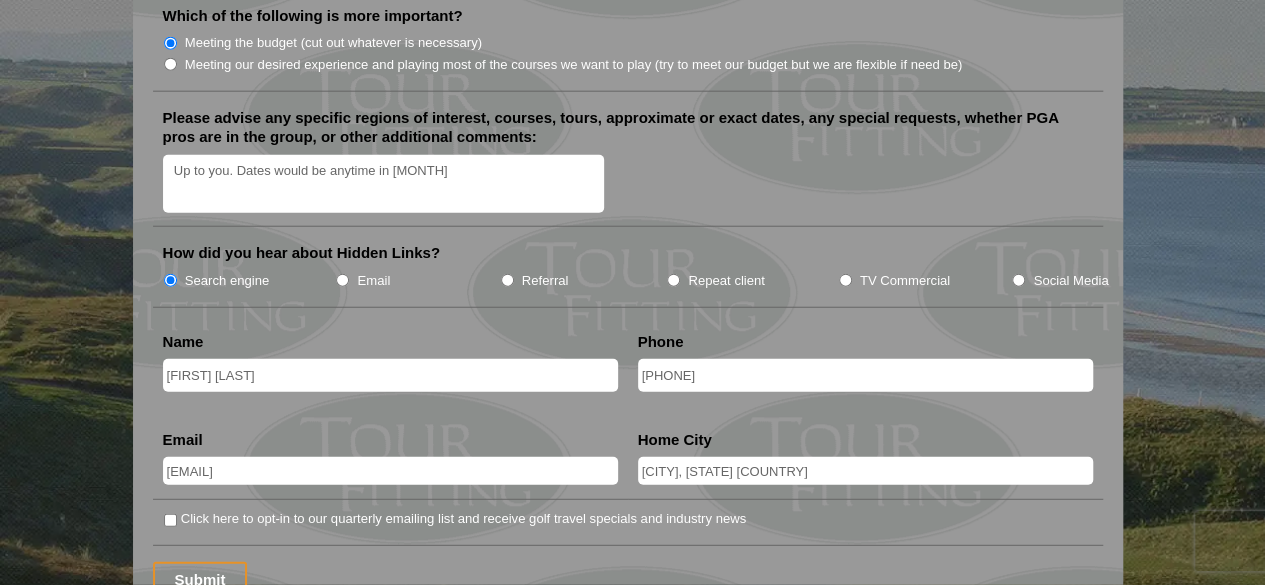 scroll, scrollTop: 2462, scrollLeft: 0, axis: vertical 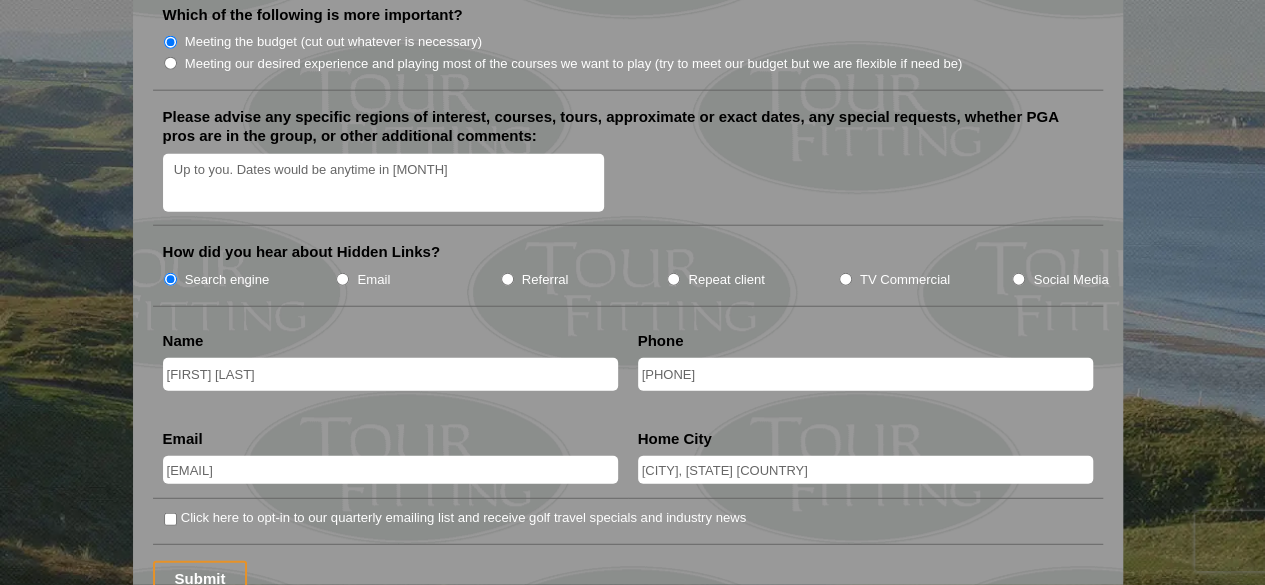 click on "980-205-3936" at bounding box center [865, 374] 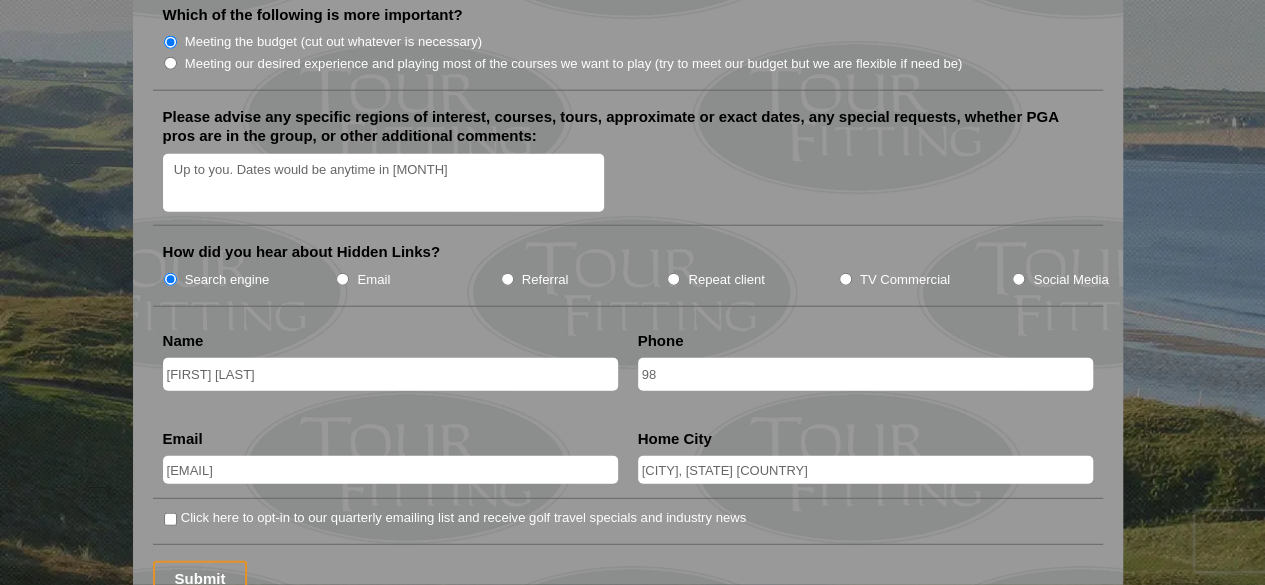 type on "9" 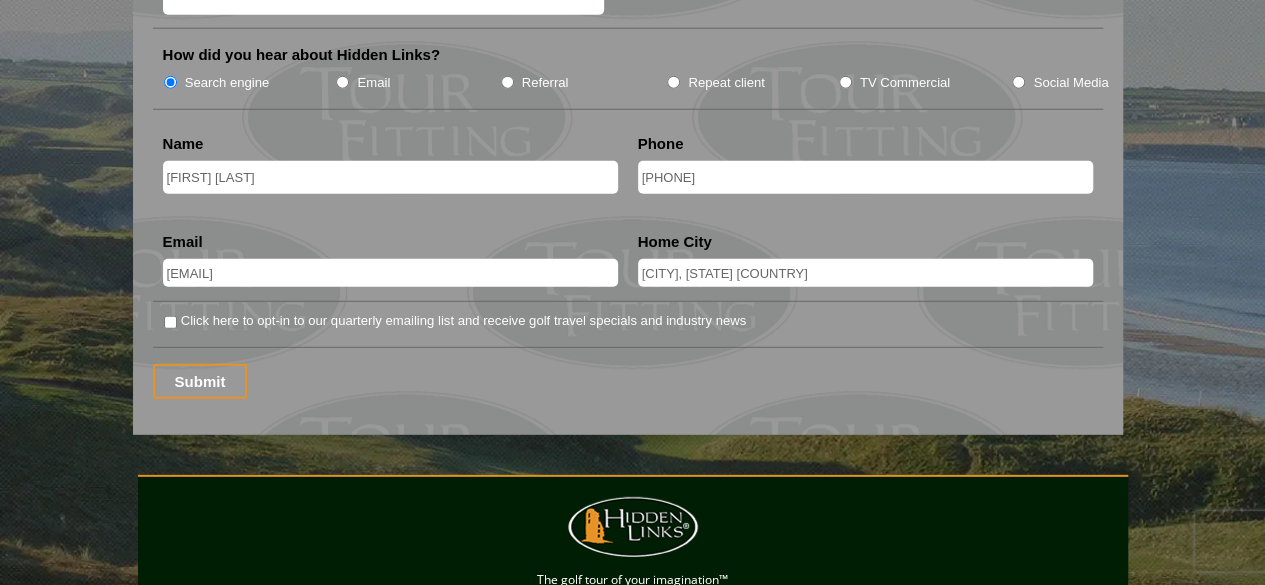 scroll, scrollTop: 2683, scrollLeft: 0, axis: vertical 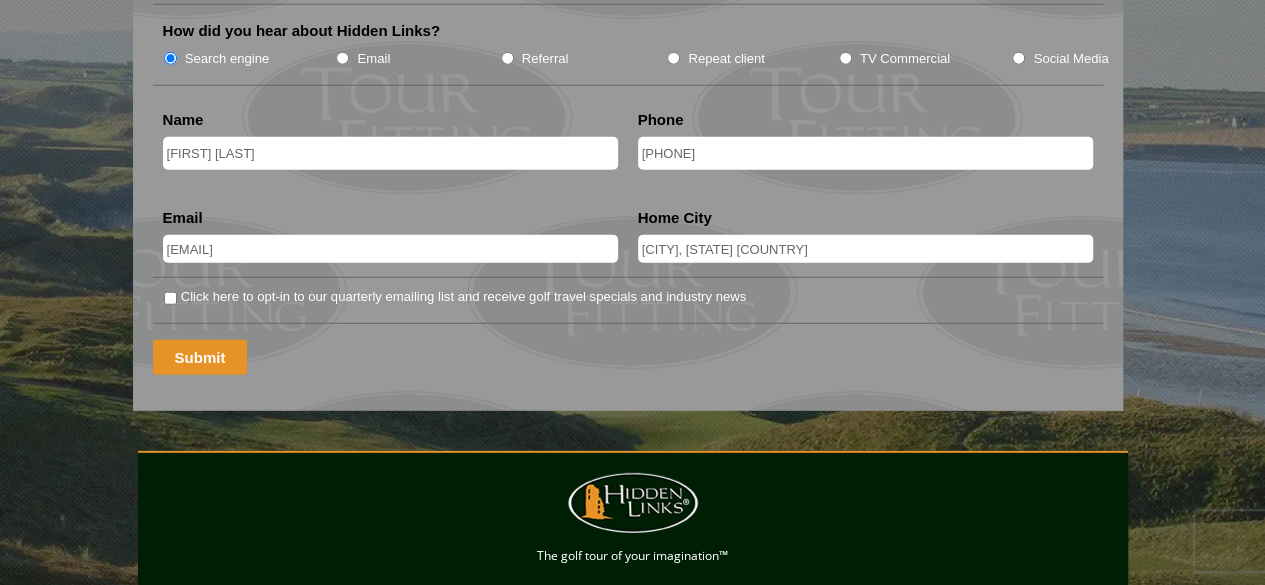 type on "908-205-3936" 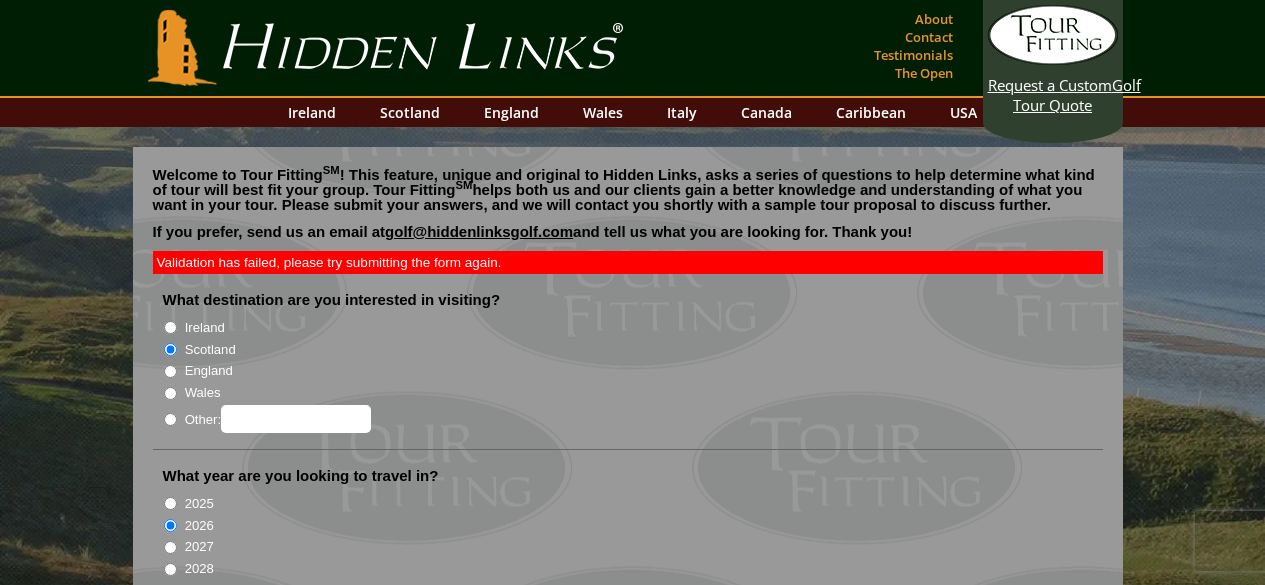 scroll, scrollTop: 2754, scrollLeft: 0, axis: vertical 